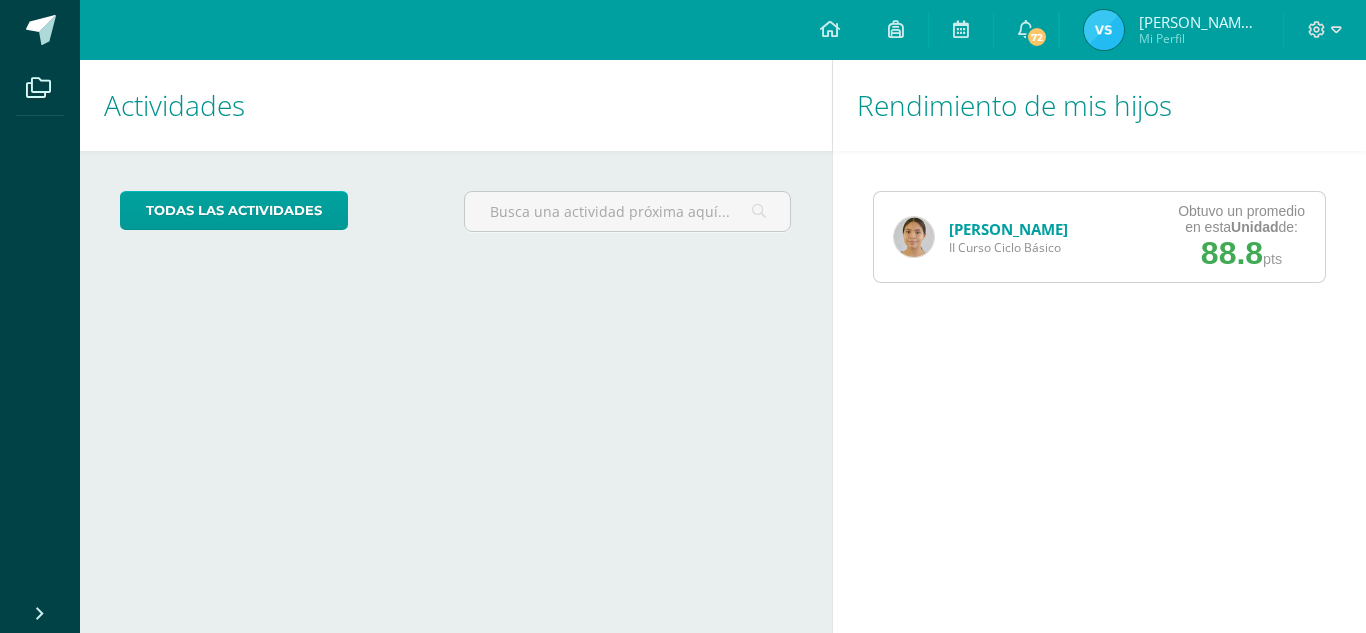 scroll, scrollTop: 0, scrollLeft: 0, axis: both 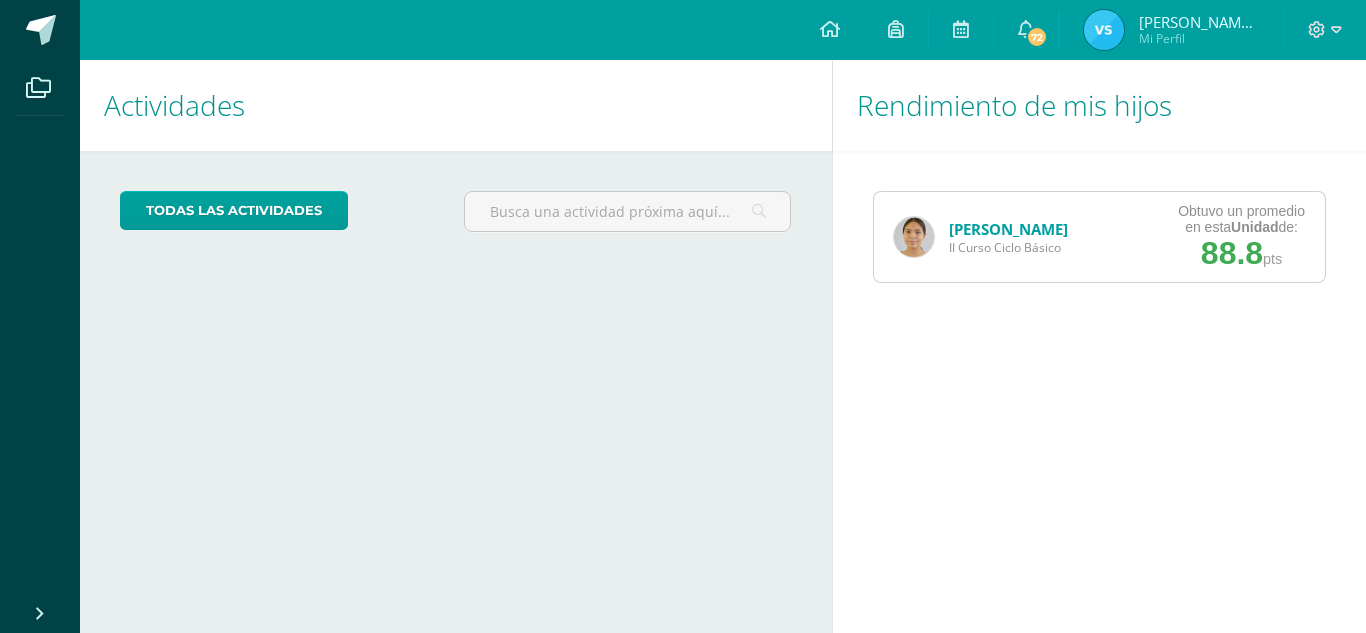 click on "[PERSON_NAME]" at bounding box center (1008, 229) 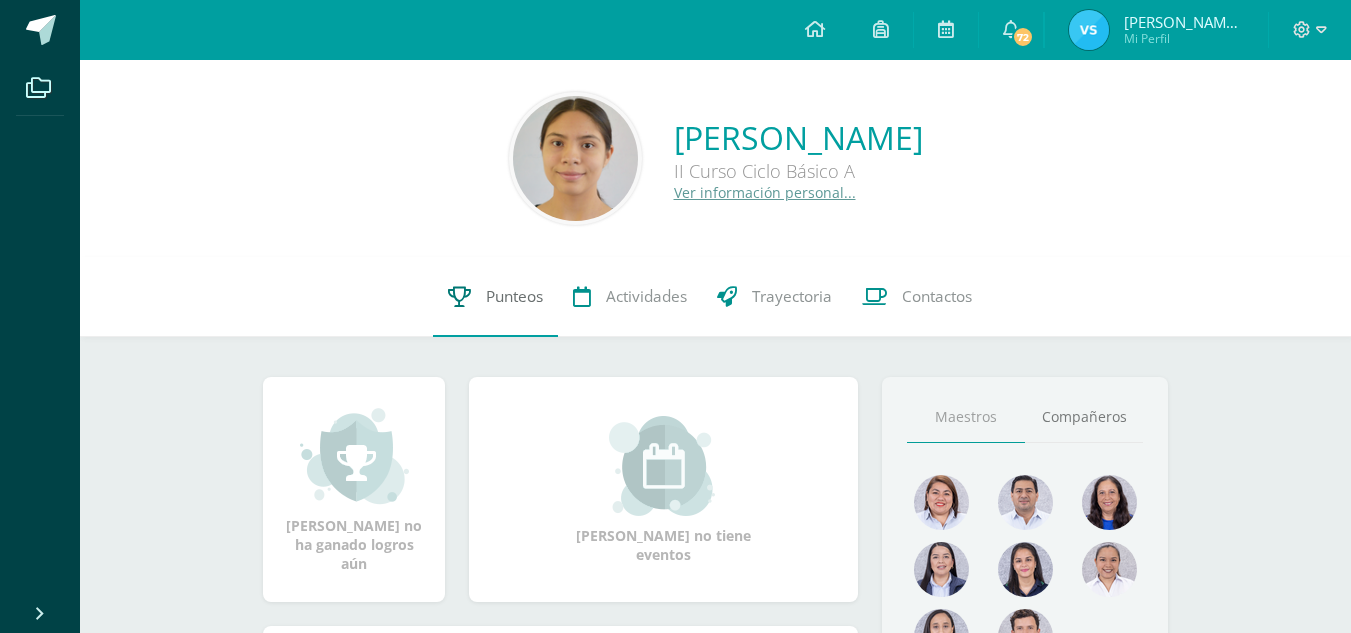 scroll, scrollTop: 12, scrollLeft: 0, axis: vertical 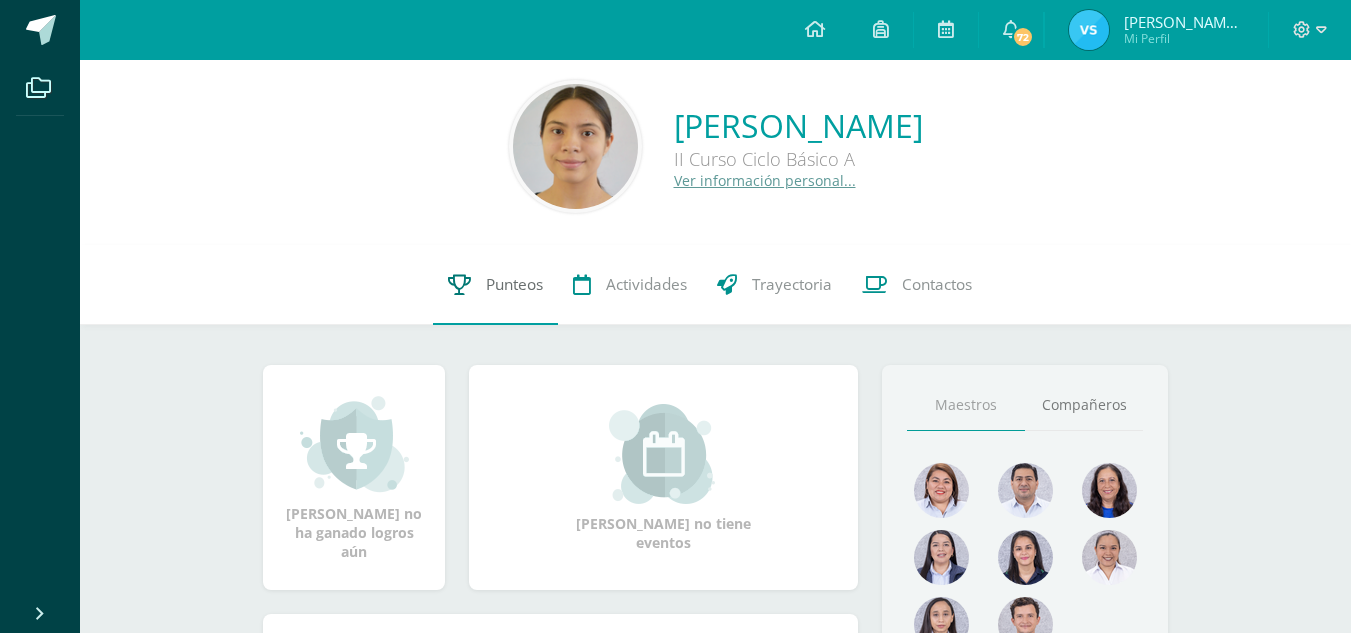 click on "Punteos" at bounding box center (495, 285) 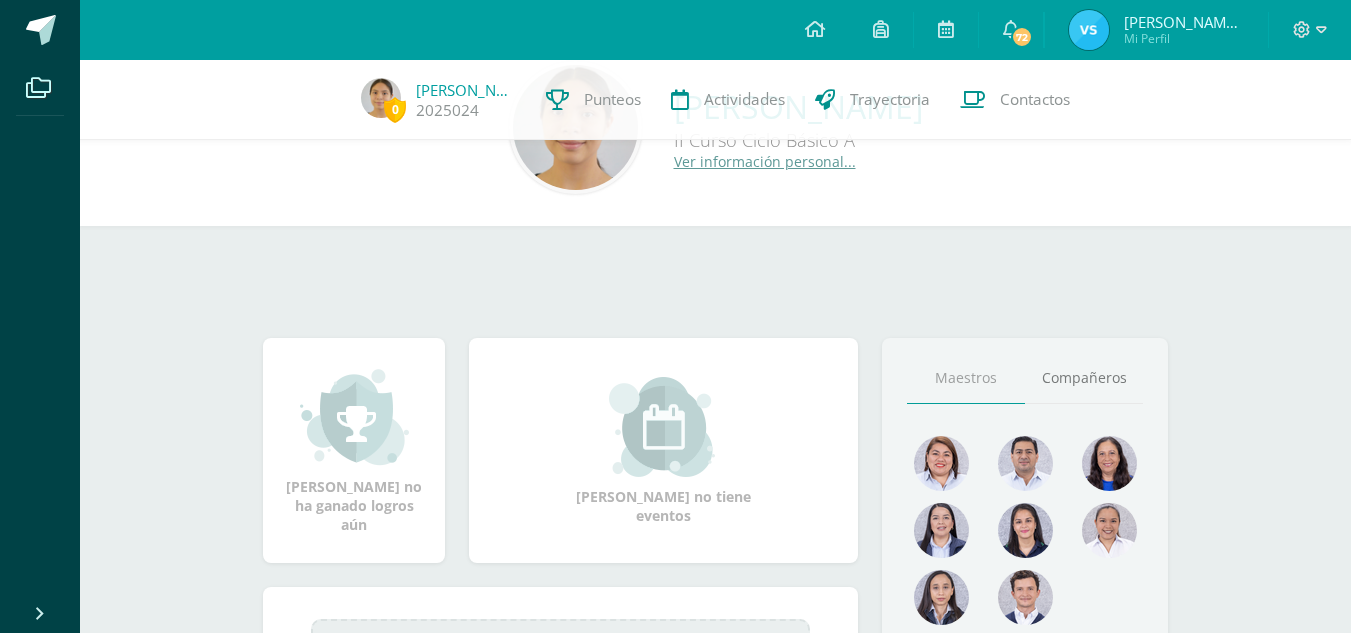scroll, scrollTop: 0, scrollLeft: 0, axis: both 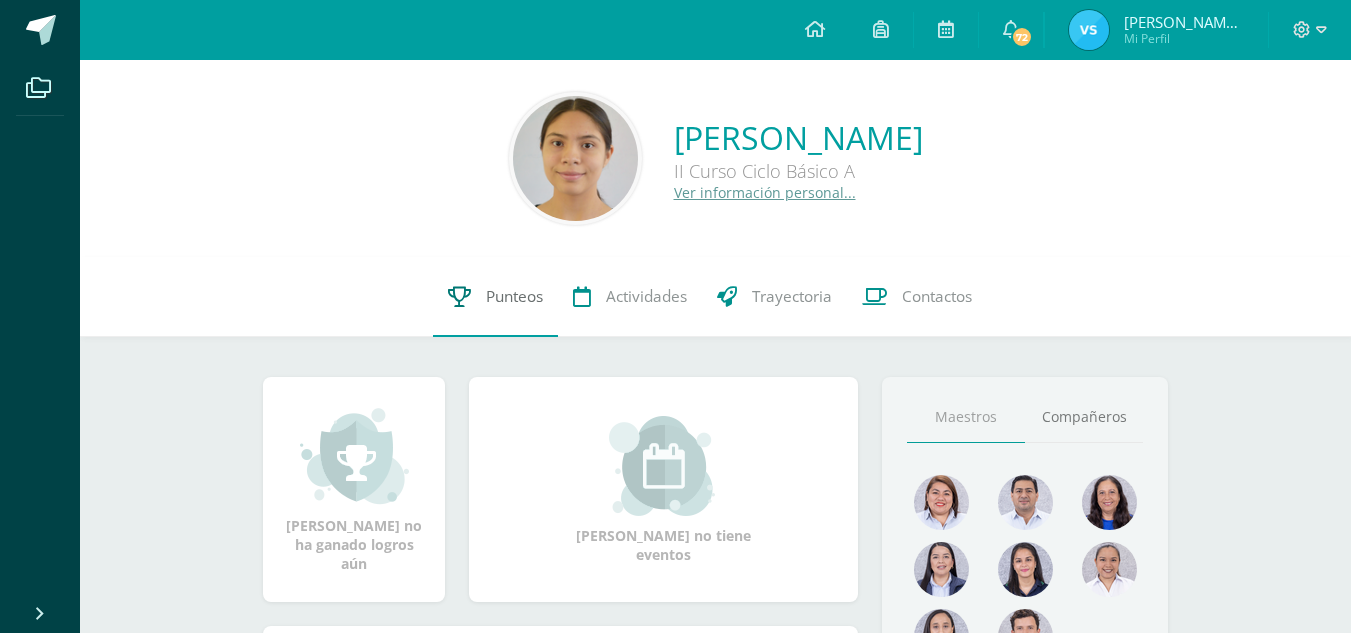 click on "Punteos" at bounding box center [514, 296] 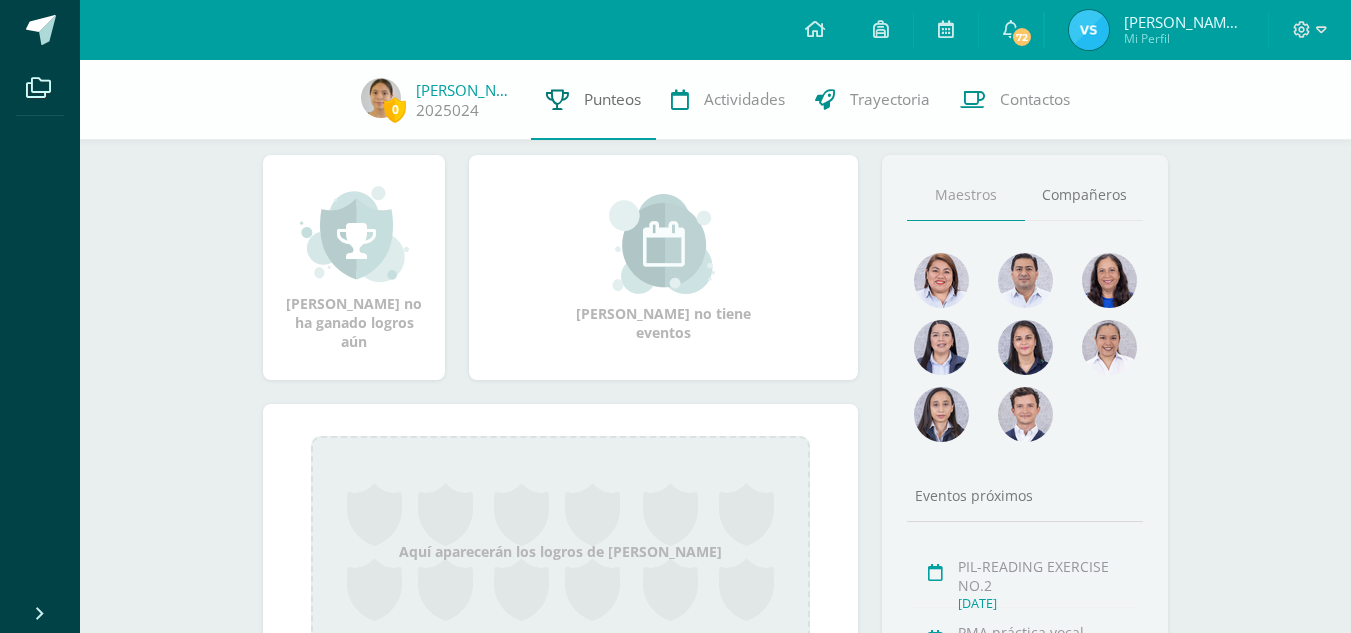 scroll, scrollTop: 277, scrollLeft: 0, axis: vertical 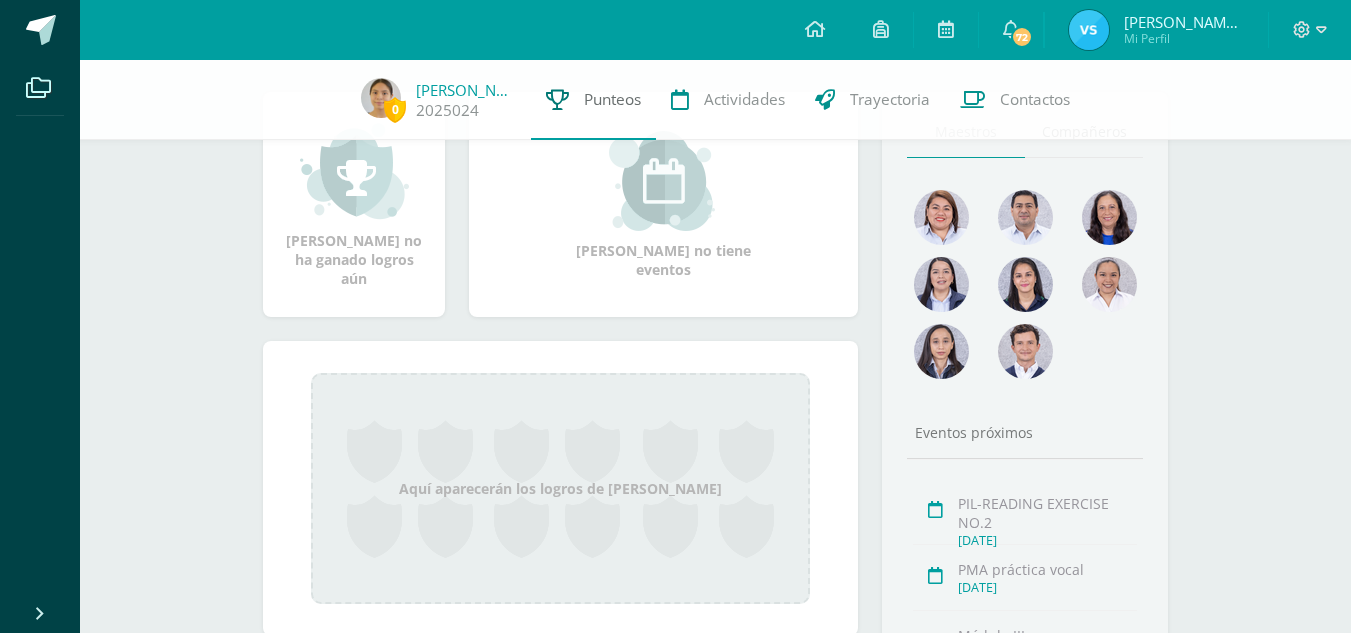 click on "Punteos" at bounding box center (593, 100) 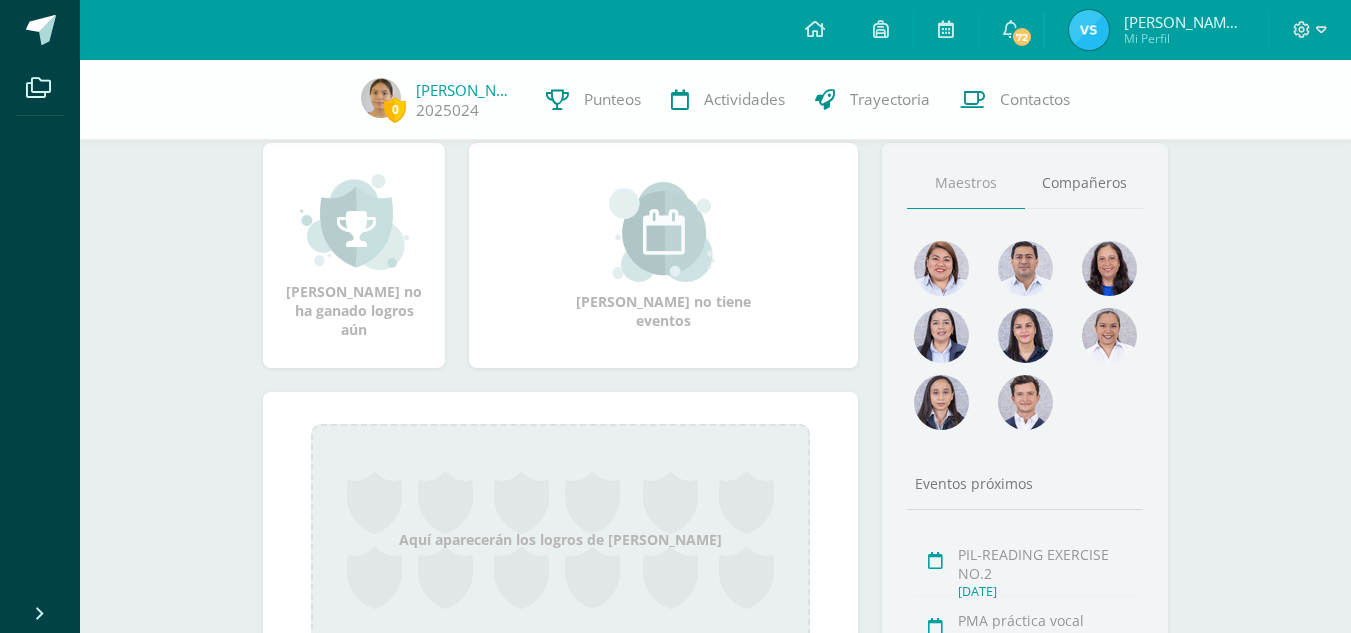 scroll, scrollTop: 190, scrollLeft: 0, axis: vertical 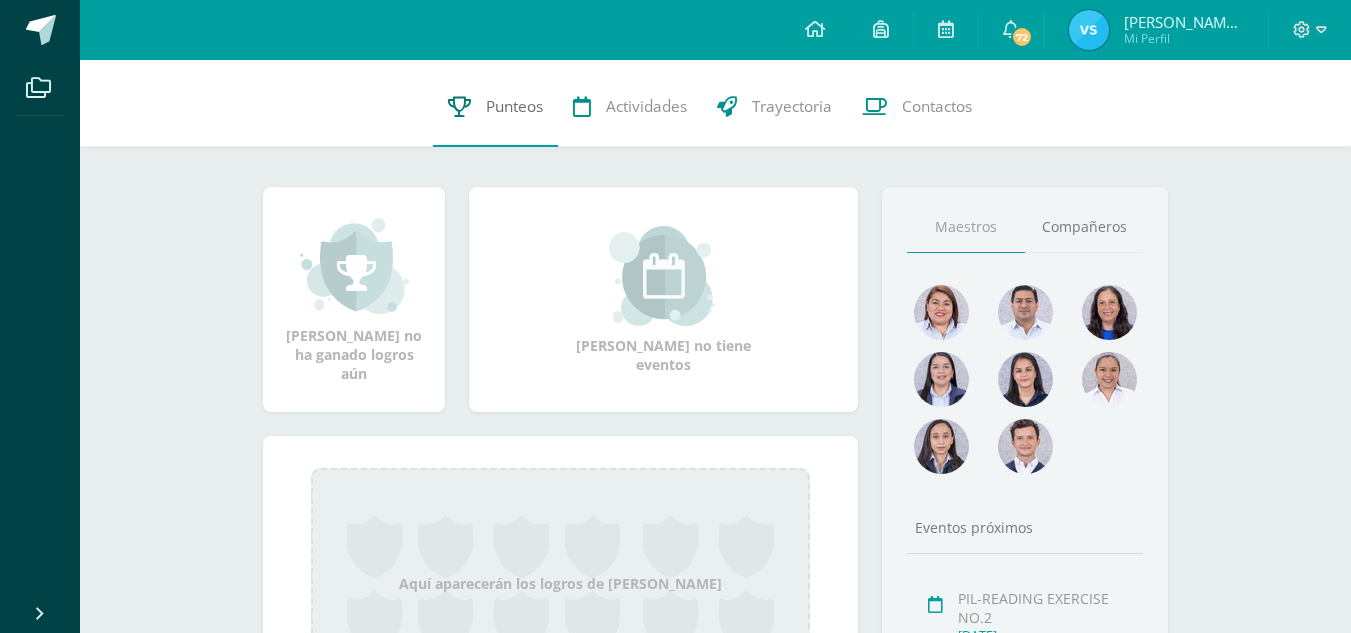 click on "Punteos" at bounding box center (514, 106) 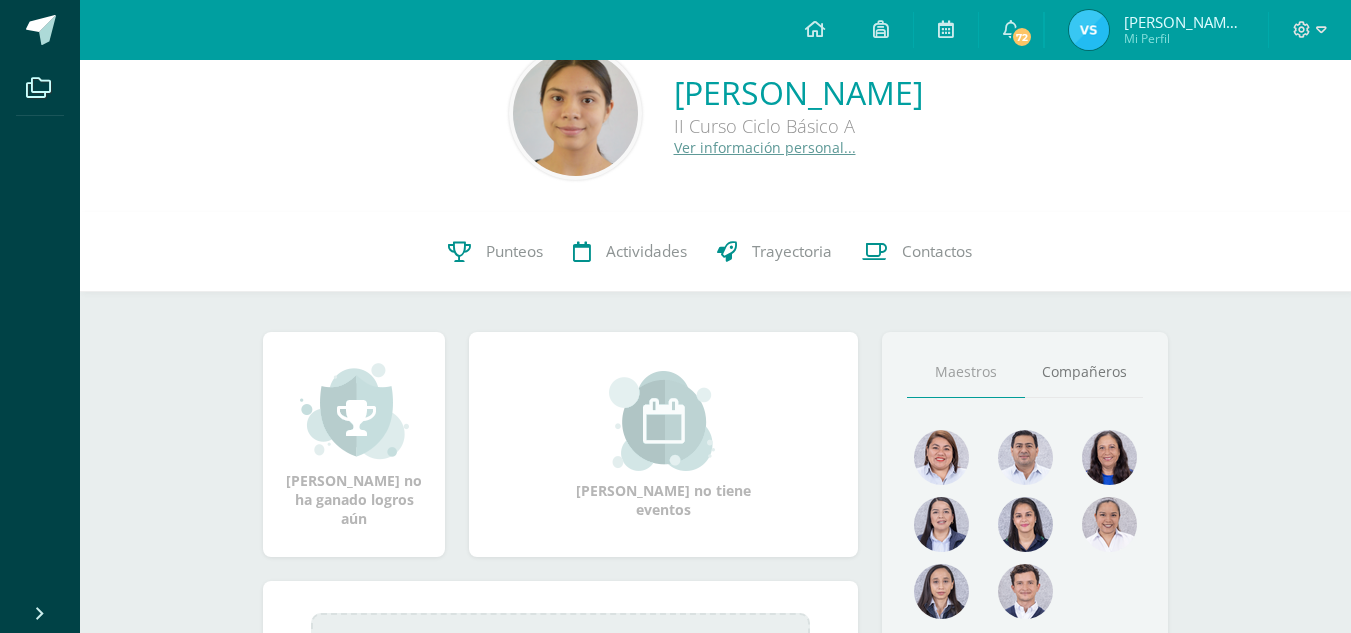 scroll, scrollTop: 0, scrollLeft: 0, axis: both 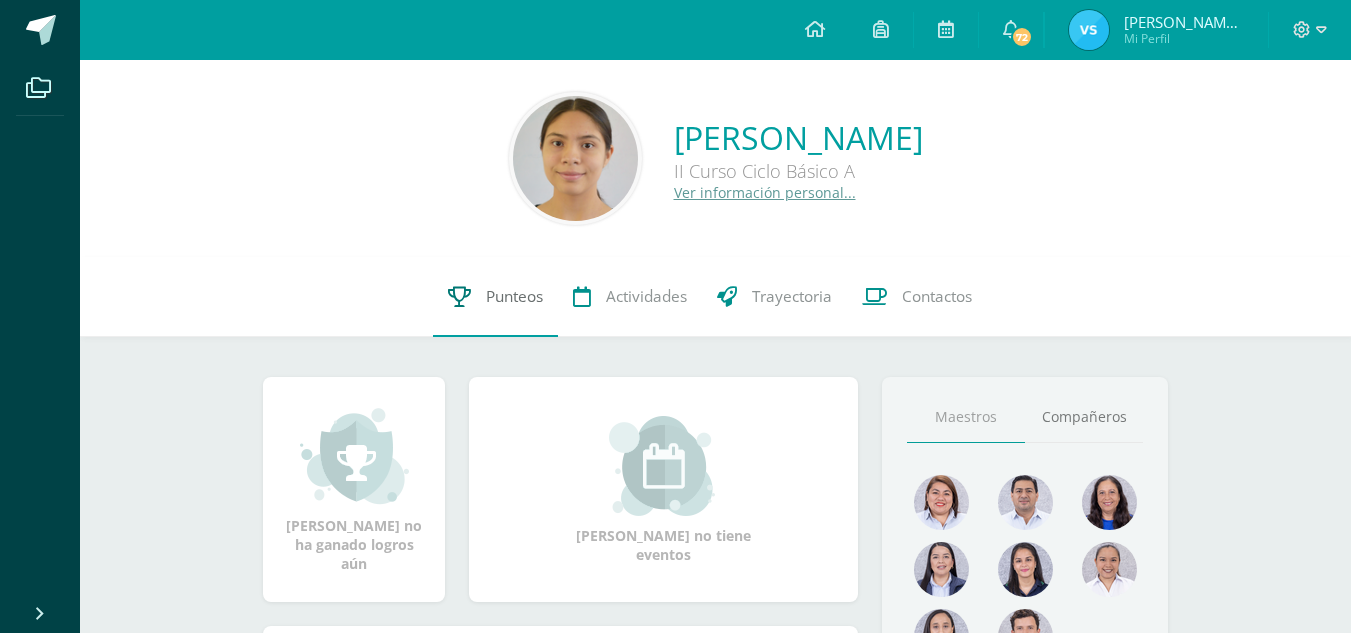 click on "Punteos" at bounding box center (495, 297) 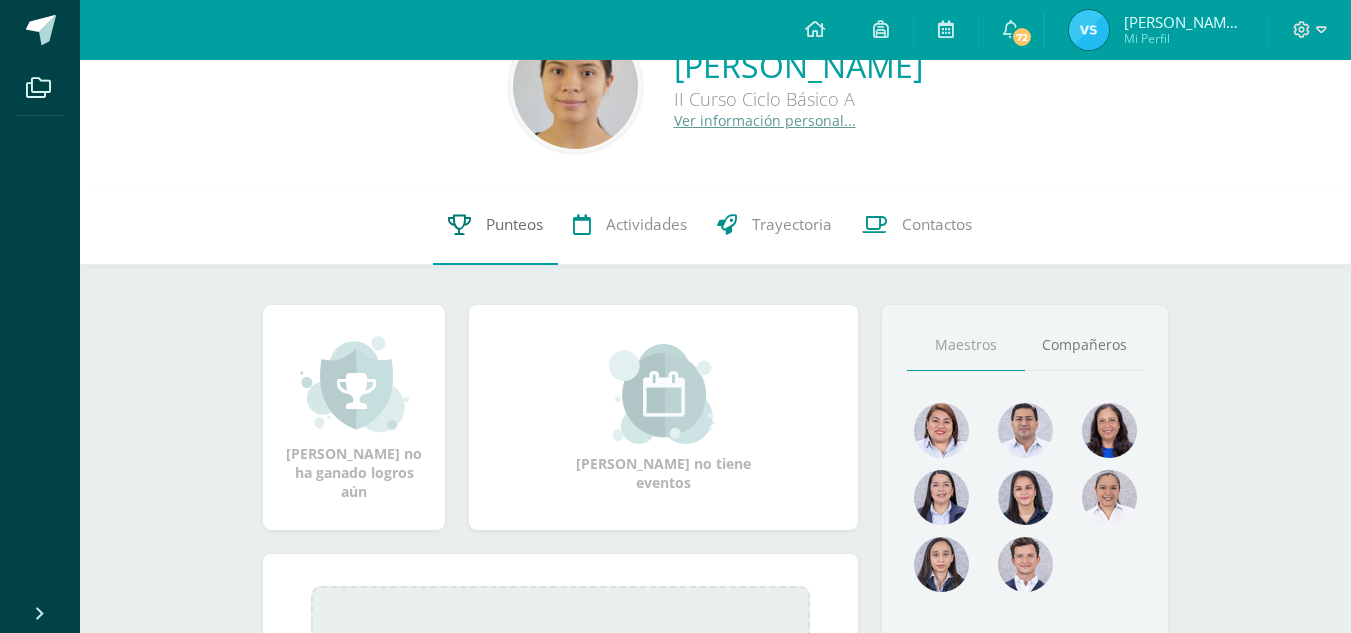 scroll, scrollTop: 71, scrollLeft: 0, axis: vertical 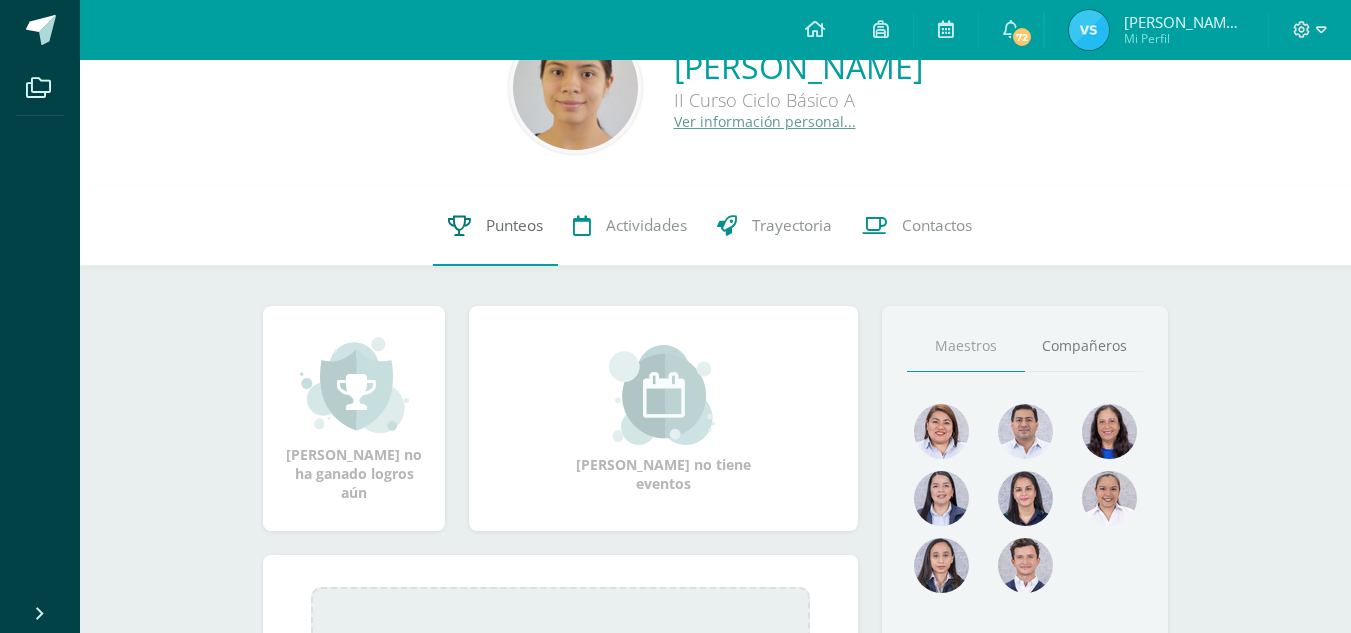 click on "Punteos" at bounding box center [495, 226] 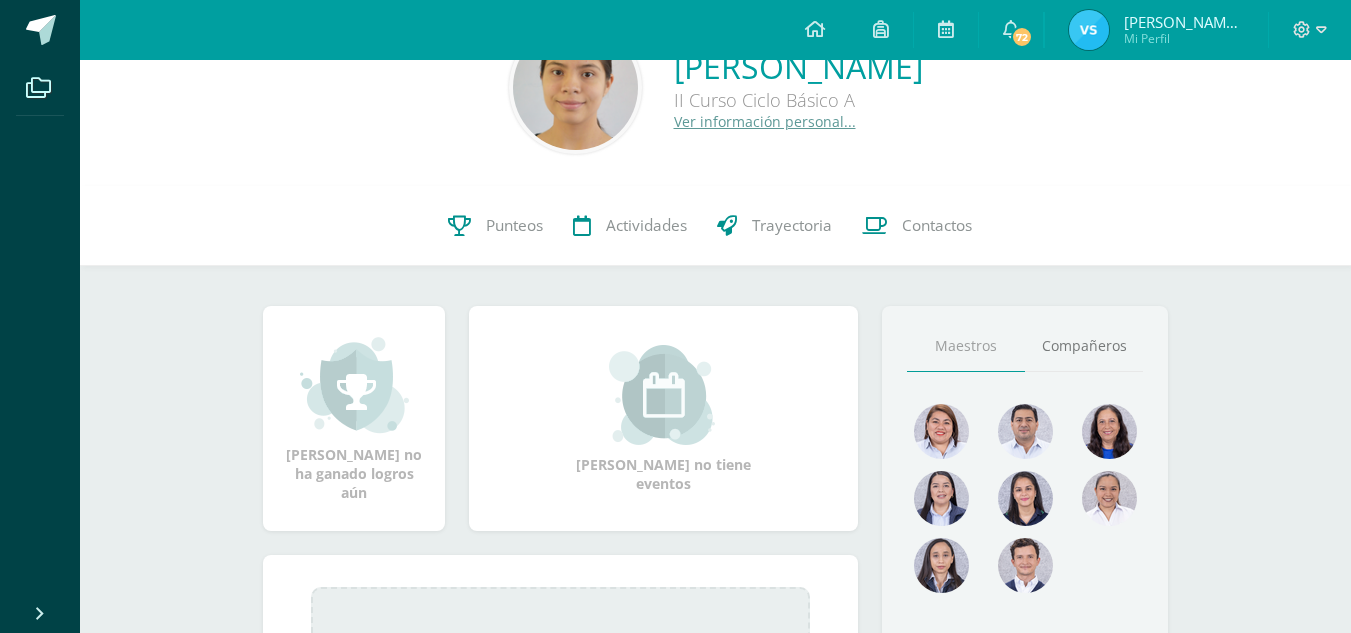 drag, startPoint x: 483, startPoint y: 202, endPoint x: 481, endPoint y: 288, distance: 86.023254 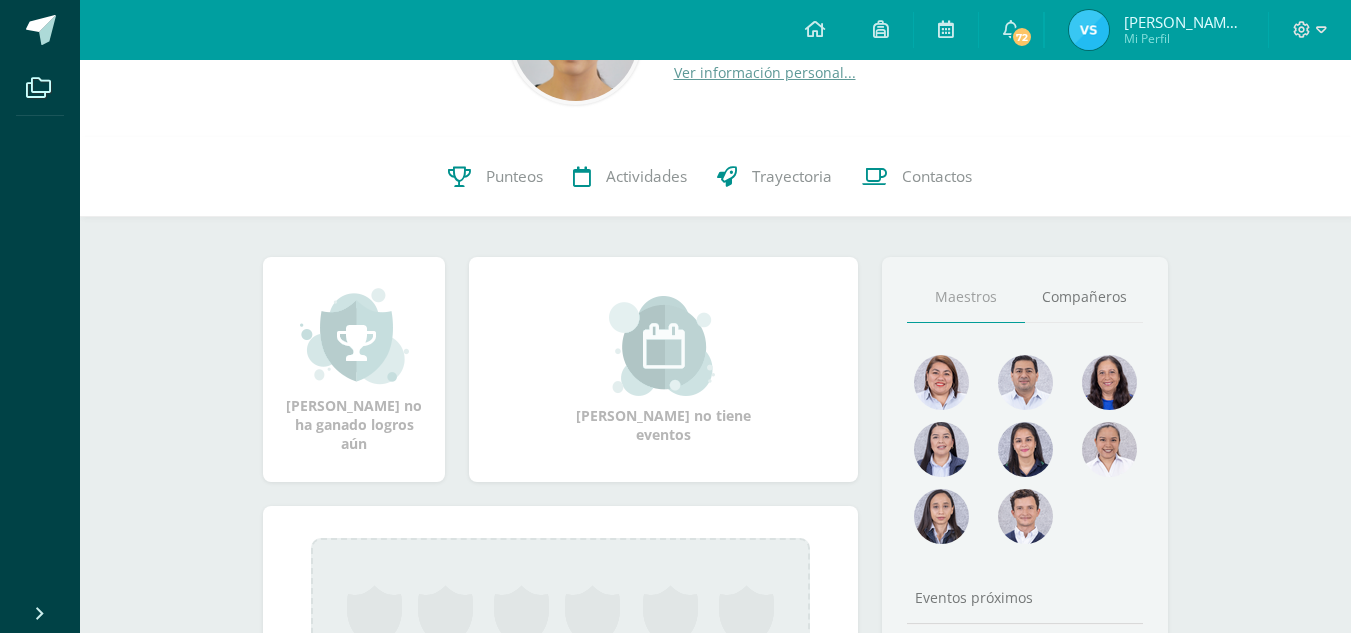 scroll, scrollTop: 122, scrollLeft: 0, axis: vertical 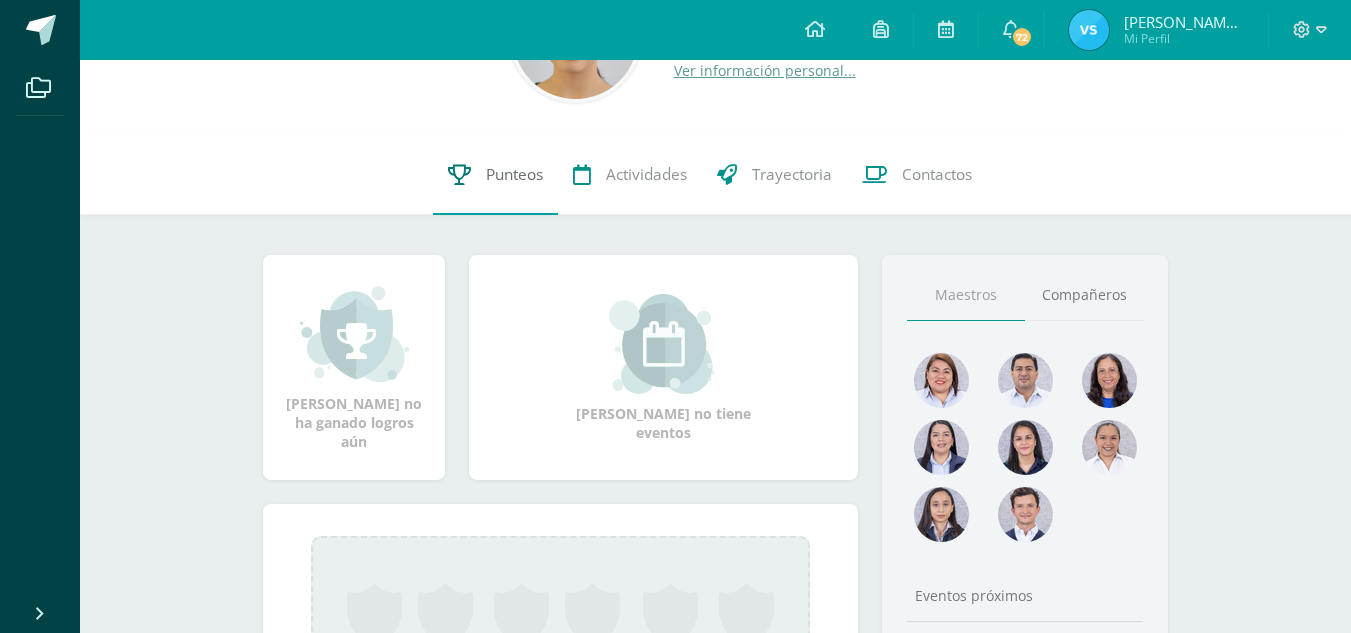 click on "Punteos" at bounding box center (495, 175) 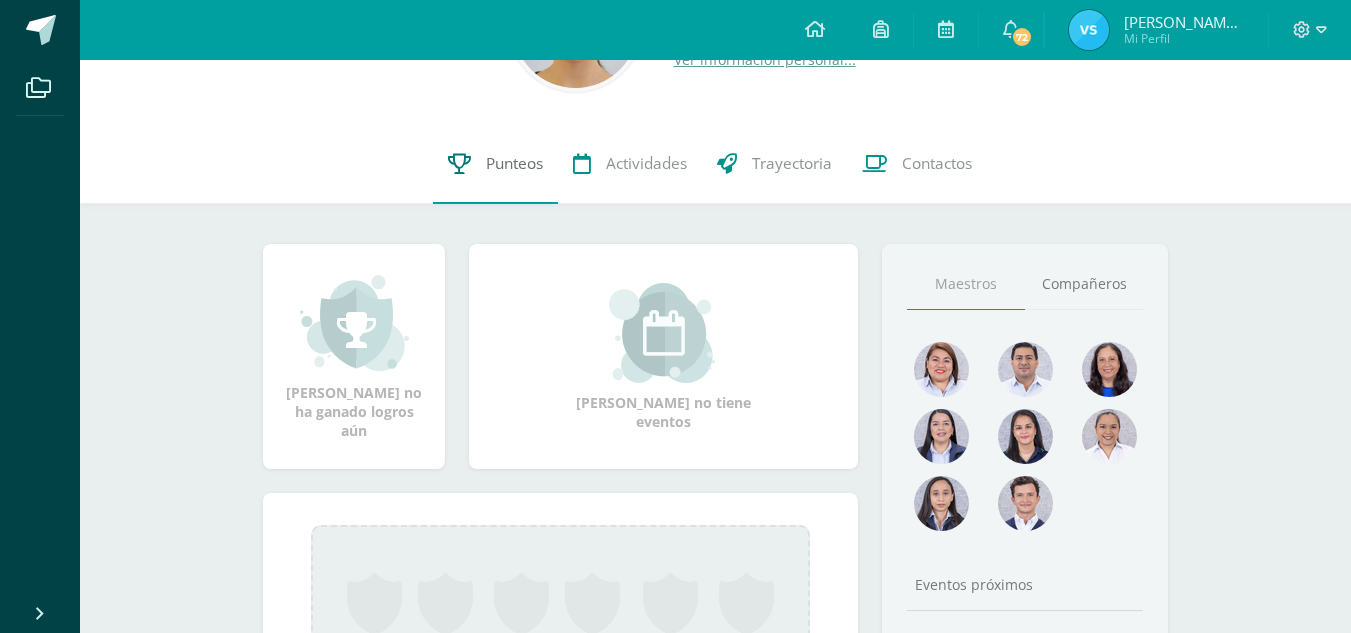 scroll, scrollTop: 136, scrollLeft: 0, axis: vertical 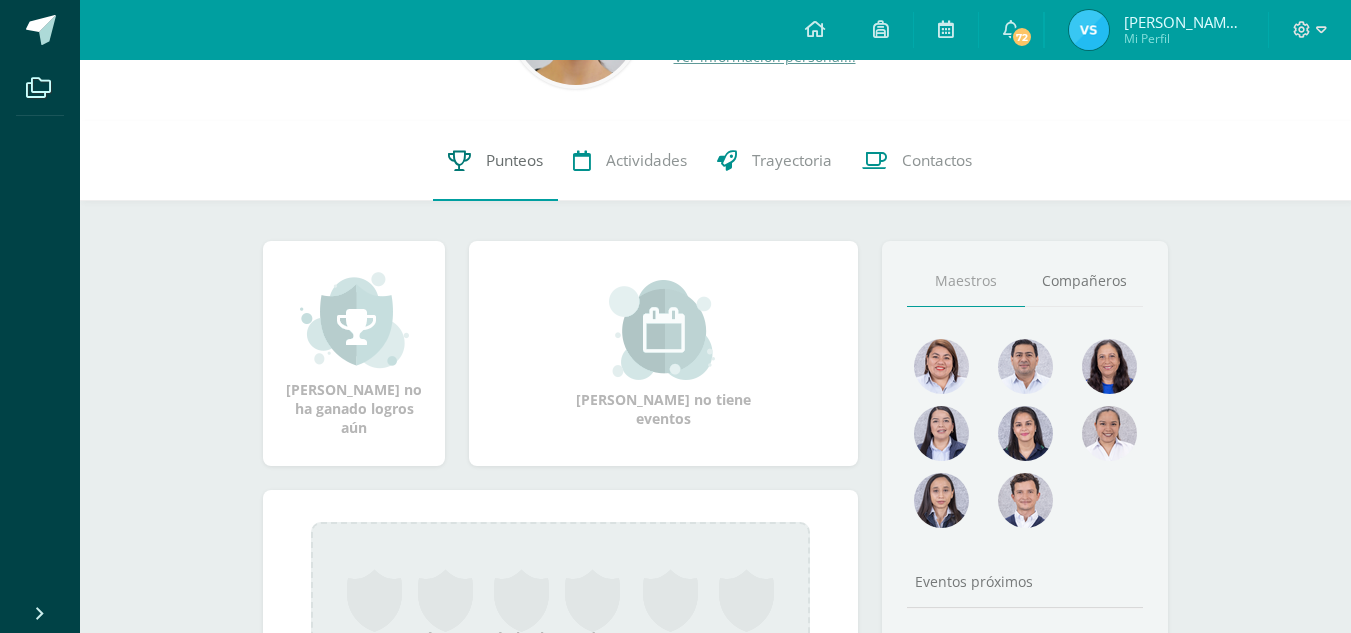 click on "Punteos" at bounding box center [514, 160] 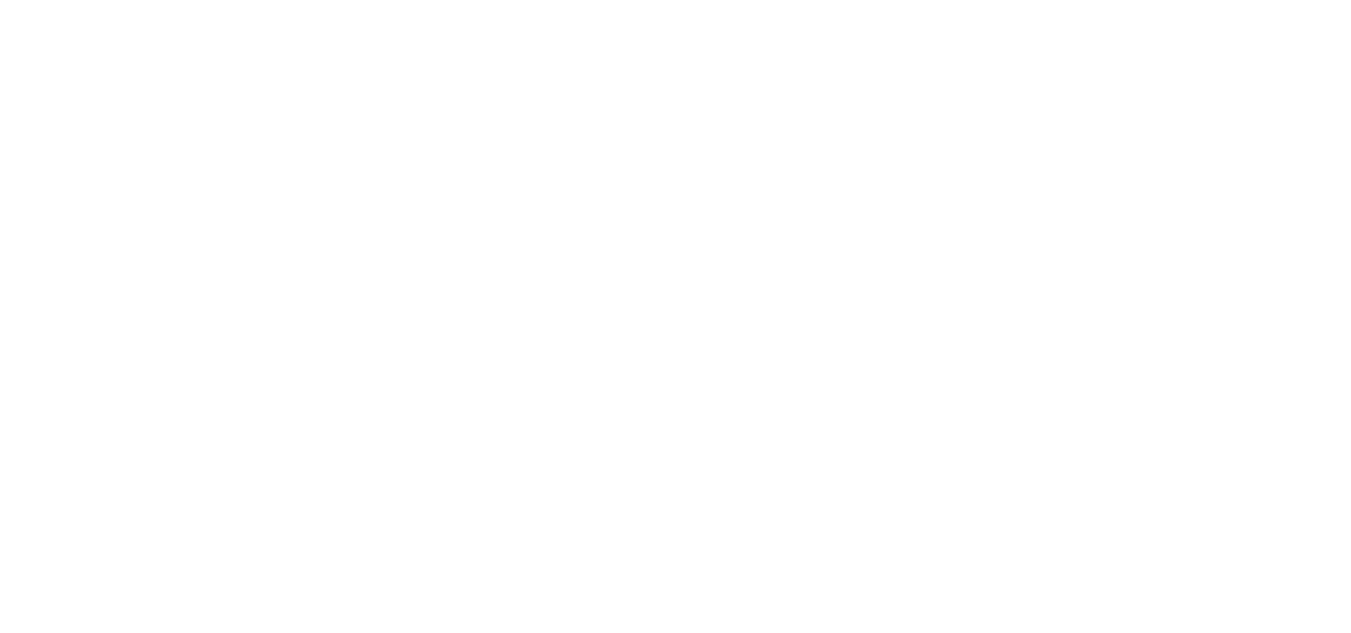 click at bounding box center (0, 0) 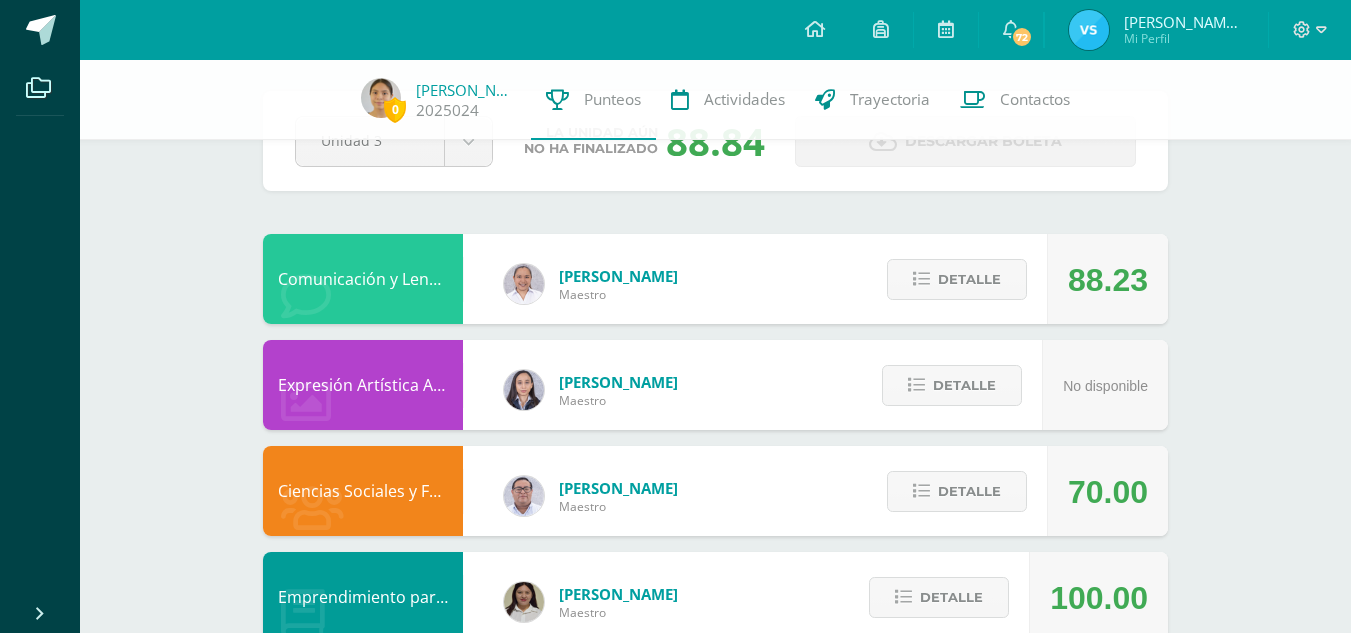 scroll, scrollTop: 79, scrollLeft: 0, axis: vertical 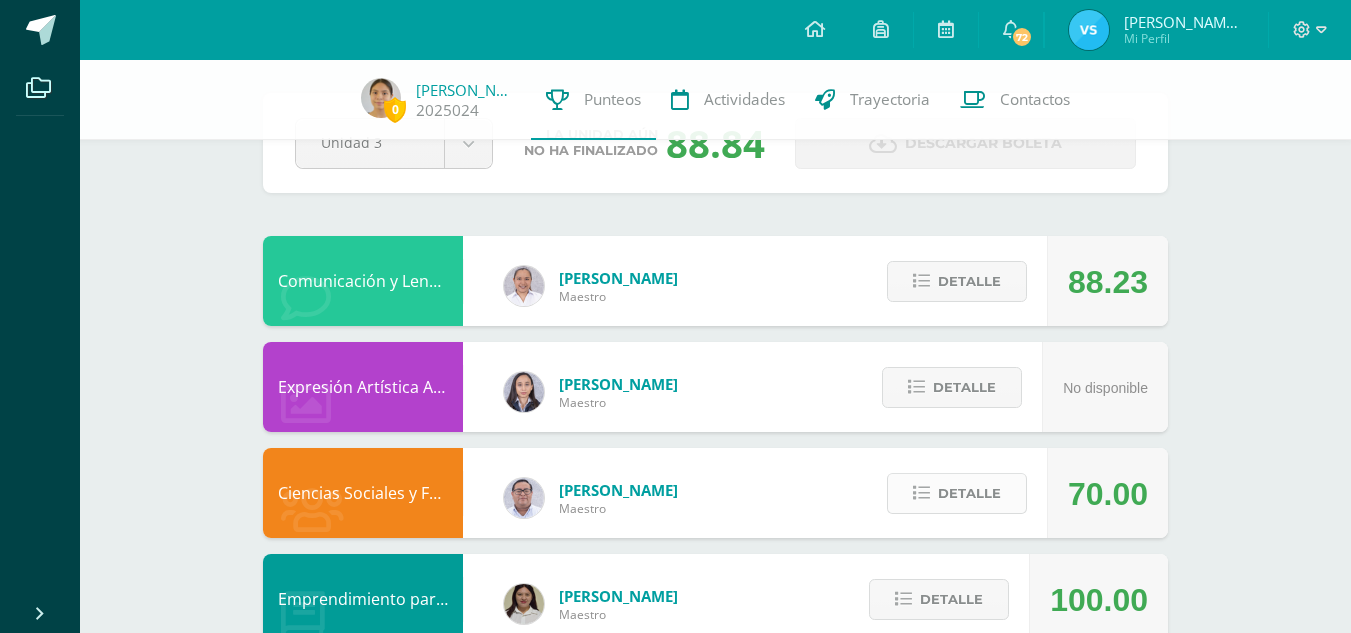 click on "Detalle" at bounding box center (969, 493) 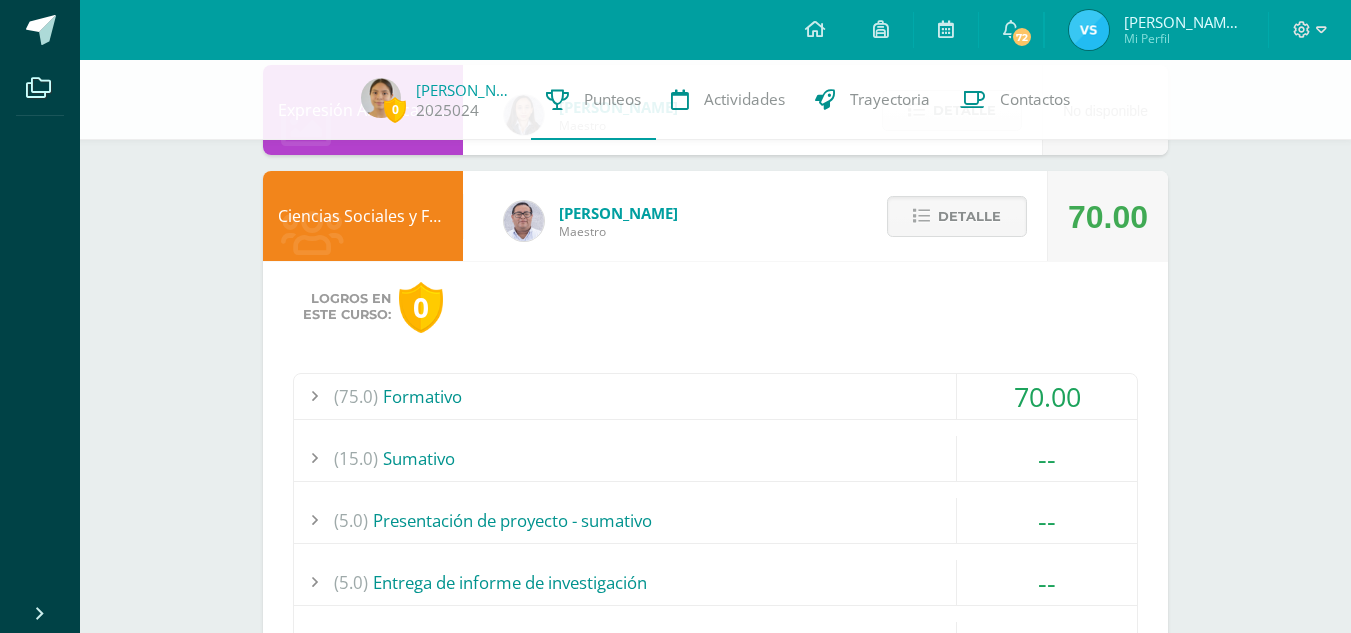 click on "(75.0)
Formativo" at bounding box center [715, 396] 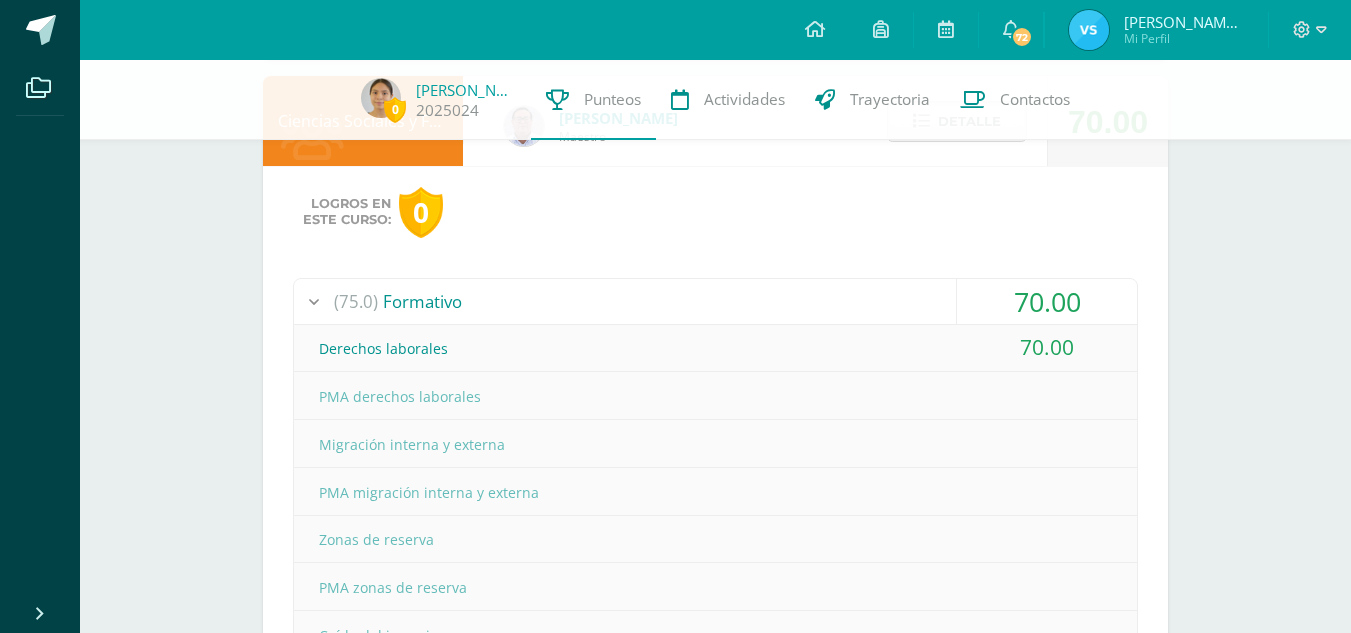scroll, scrollTop: 464, scrollLeft: 0, axis: vertical 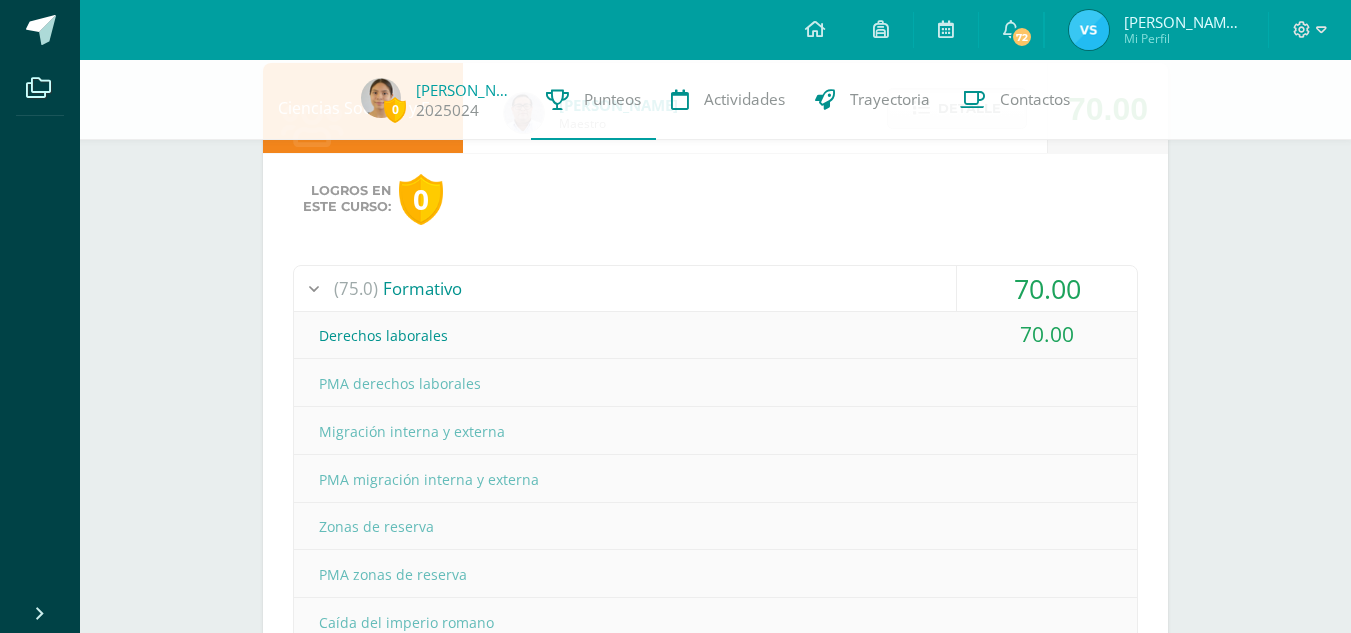 drag, startPoint x: 695, startPoint y: 335, endPoint x: 587, endPoint y: 469, distance: 172.10461 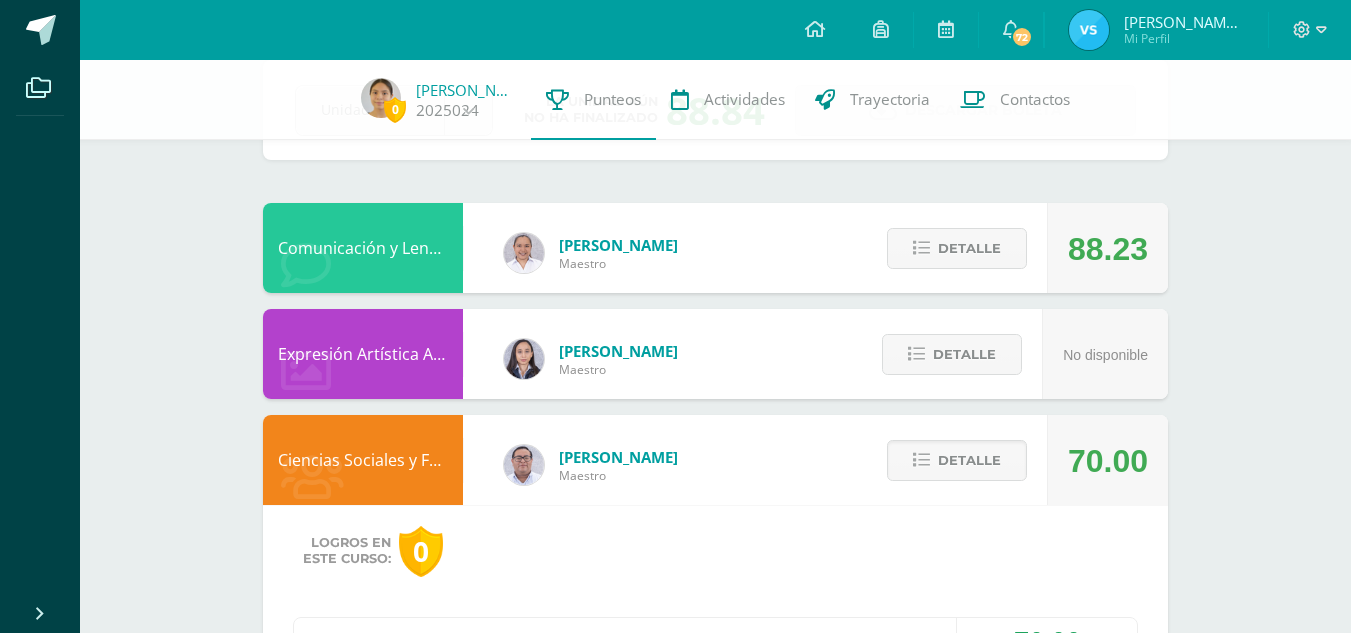 scroll, scrollTop: 0, scrollLeft: 0, axis: both 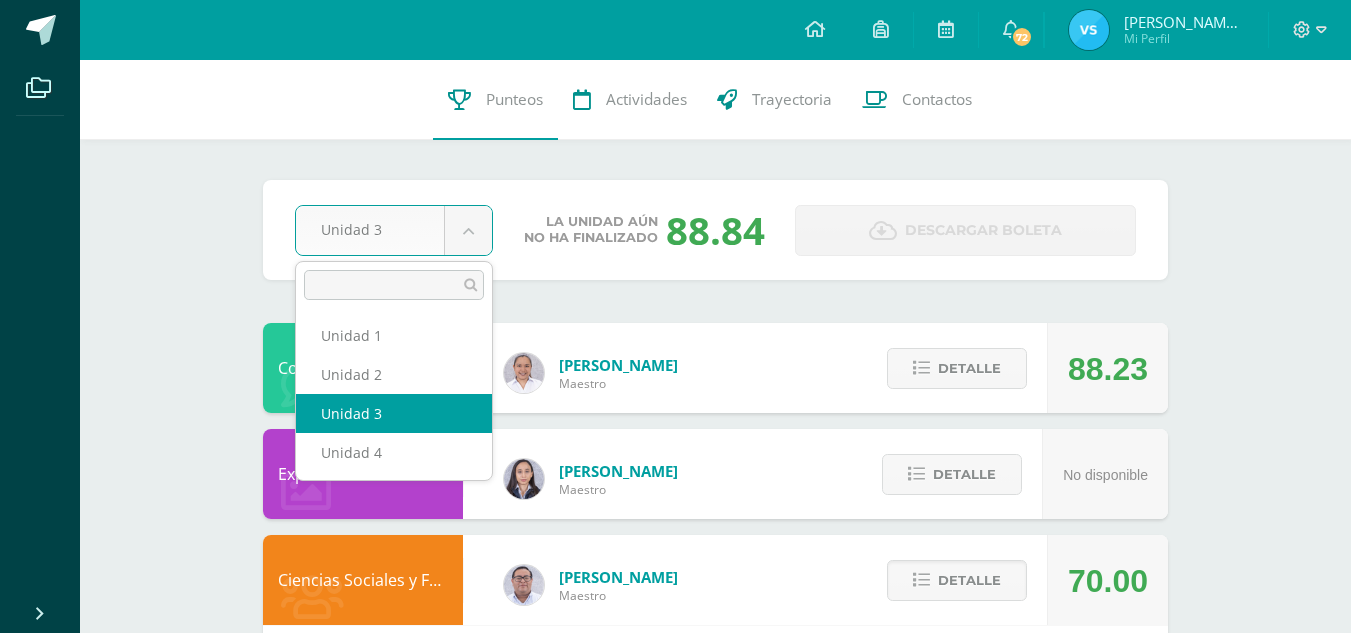 click on "Archivos Cerrar panel  Configuración
Cerrar sesión
Vilma Virginia
Mi Perfil 72 72 Avisos
72
avisos sin leer
Avisos Colegio Monte  te envió un aviso
Formación Complementaria:
Estimados padres de familia:
Les compartimos adjunto información importante de Formación Complementaria.
Julio 10
Colegio Monte  te envió un aviso
Reanudamos clases:
Estimados padres de familia:
Compartimos con ustedes información adjunta.
Julio 09
Colegio Monte  te envió un aviso
III Conferencia a Padres:
Estimados padres de familia:
Les informamos que la conferencia a padres ha sido reprogramada. Los invitamos a estar pendientes de la nueva fecha.
Julio 09
Andrea Marroquín Punteos" at bounding box center [675, 1414] 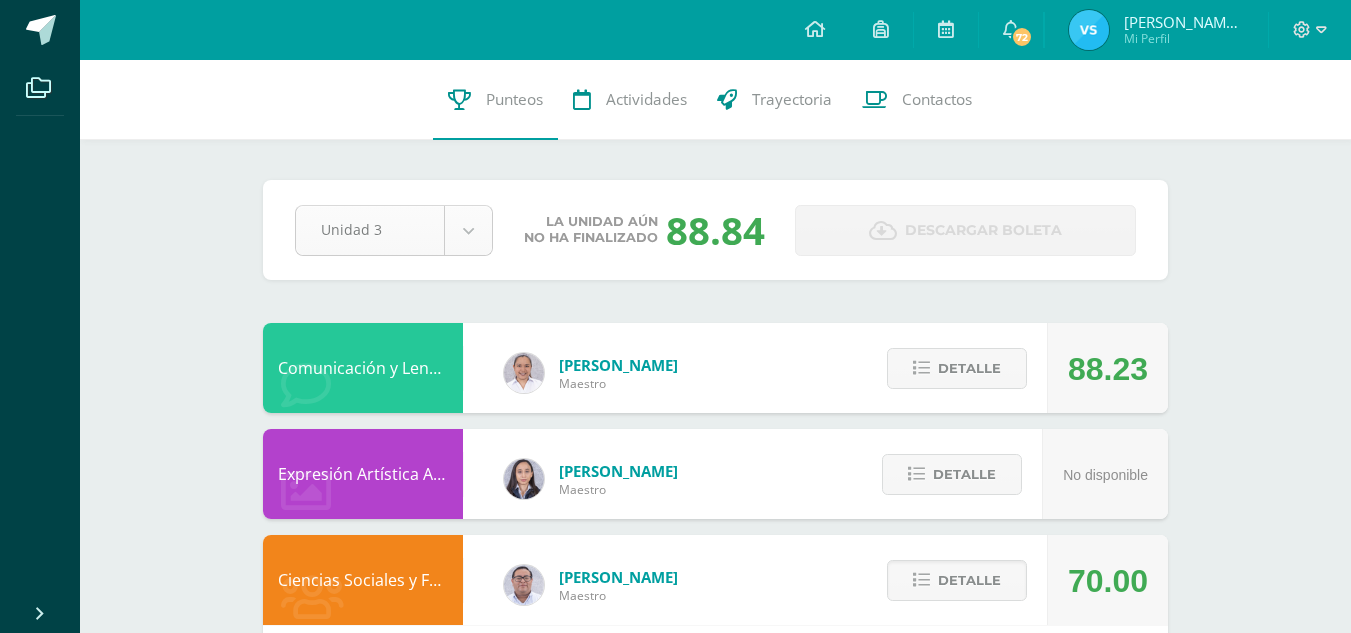 click on "Archivos Cerrar panel  Configuración
Cerrar sesión
Vilma Virginia
Mi Perfil 72 72 Avisos
72
avisos sin leer
Avisos Colegio Monte  te envió un aviso
Formación Complementaria:
Estimados padres de familia:
Les compartimos adjunto información importante de Formación Complementaria.
Julio 10
Colegio Monte  te envió un aviso
Reanudamos clases:
Estimados padres de familia:
Compartimos con ustedes información adjunta.
Julio 09
Colegio Monte  te envió un aviso
III Conferencia a Padres:
Estimados padres de familia:
Les informamos que la conferencia a padres ha sido reprogramada. Los invitamos a estar pendientes de la nueva fecha.
Julio 09
Andrea Marroquín Punteos" at bounding box center [675, 1414] 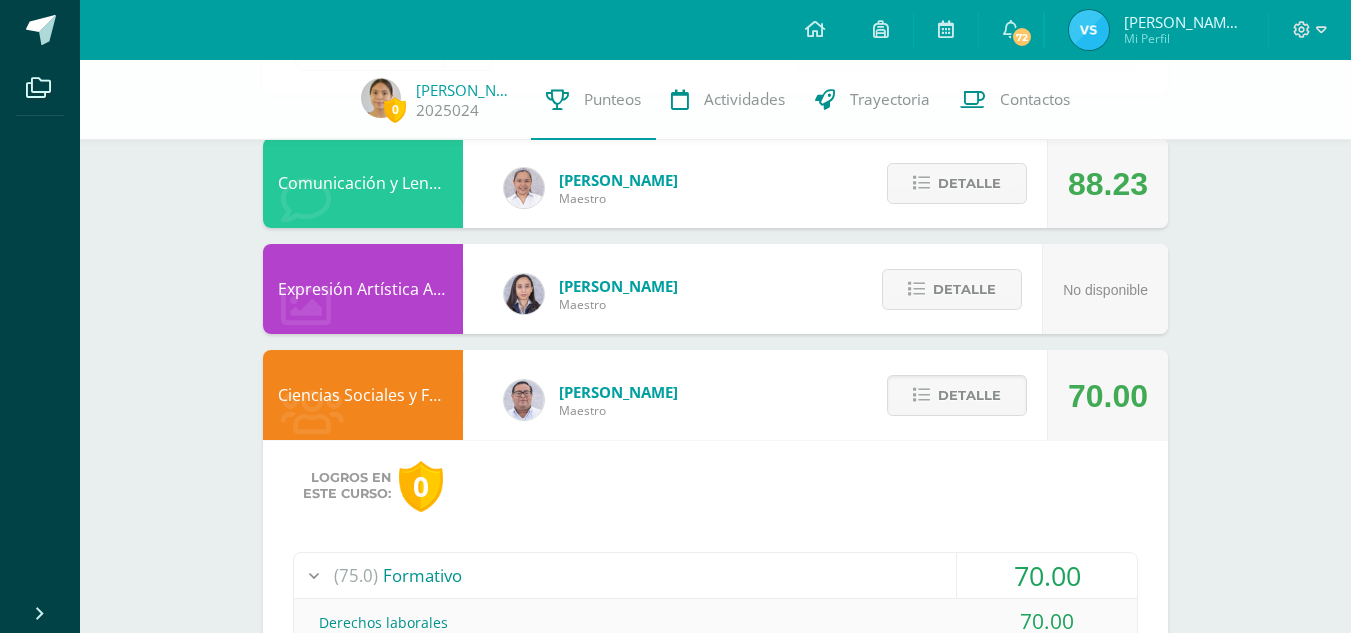 scroll, scrollTop: 178, scrollLeft: 0, axis: vertical 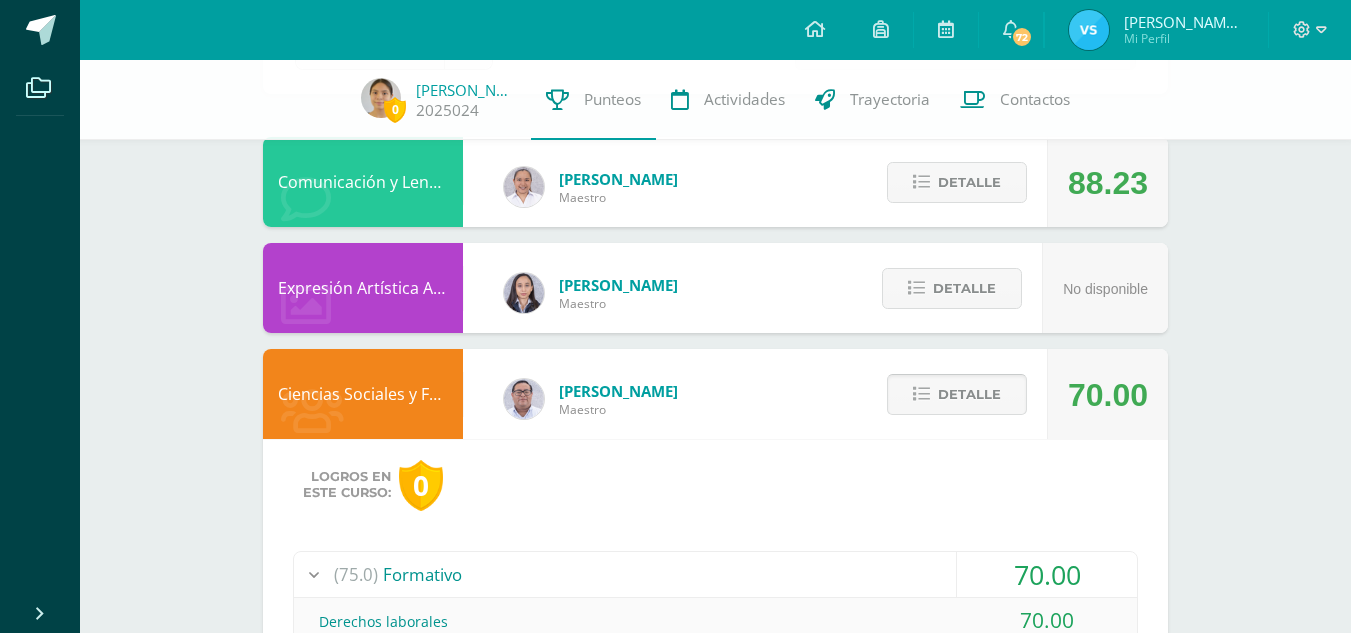click on "Detalle" at bounding box center (957, 394) 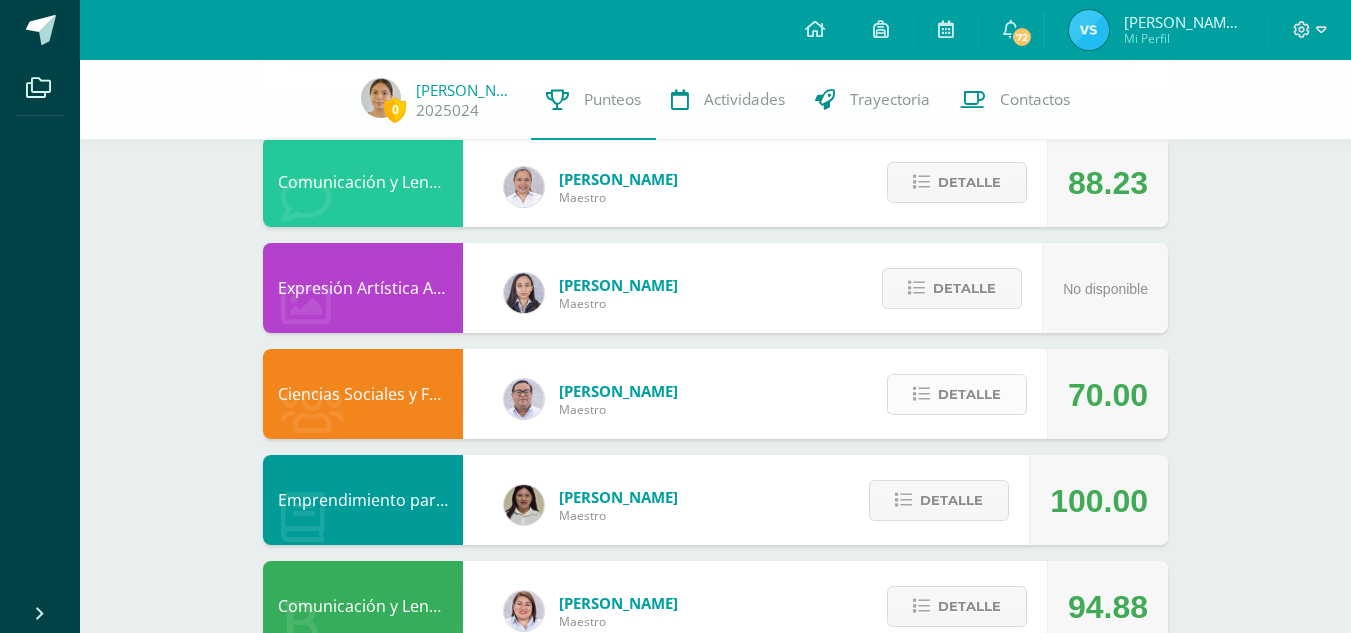 click at bounding box center [921, 394] 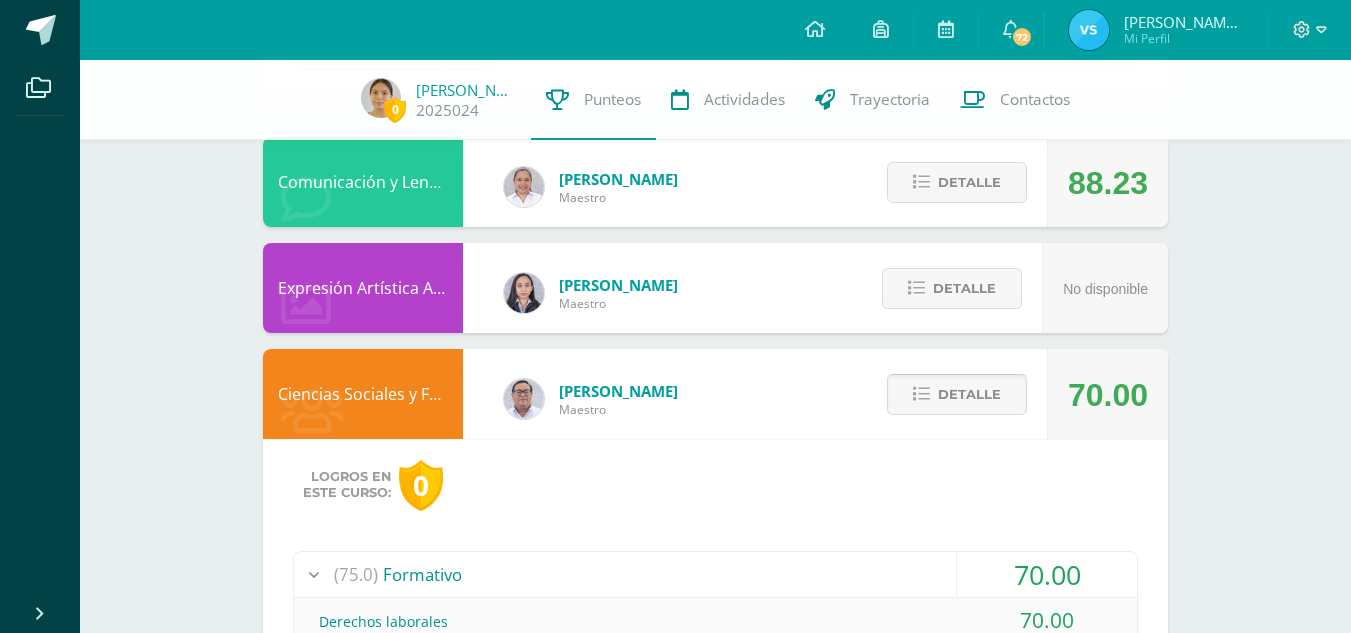 click at bounding box center [921, 394] 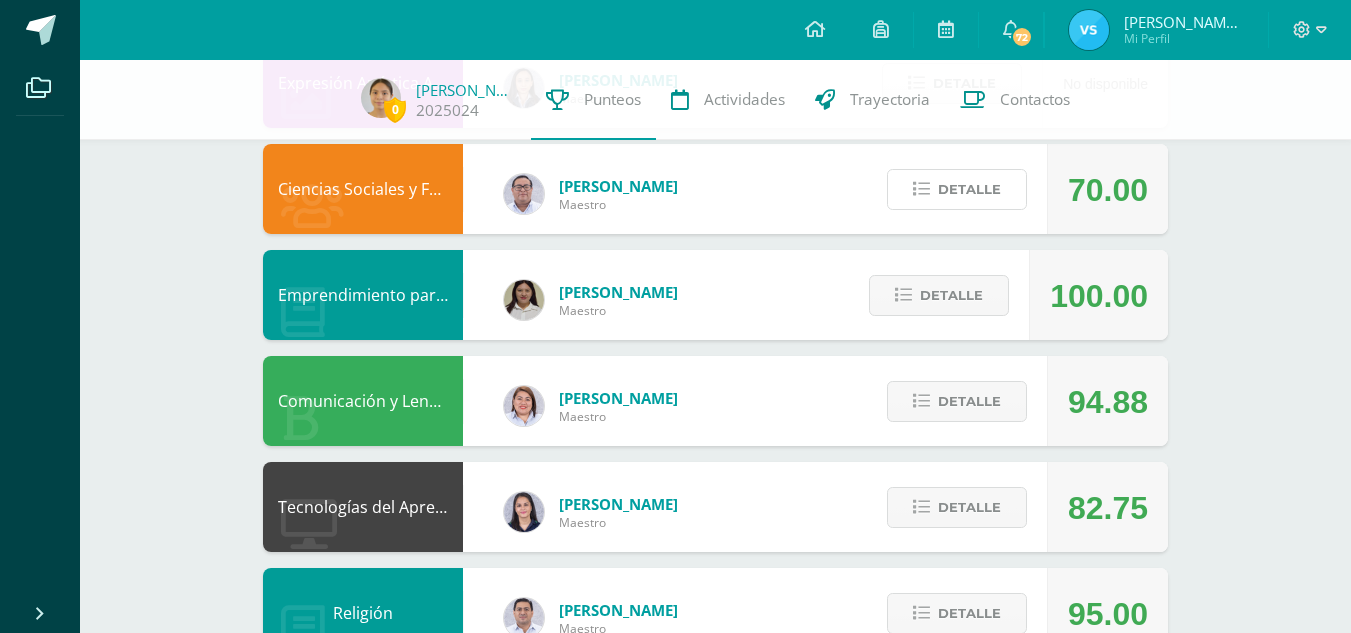 scroll, scrollTop: 385, scrollLeft: 0, axis: vertical 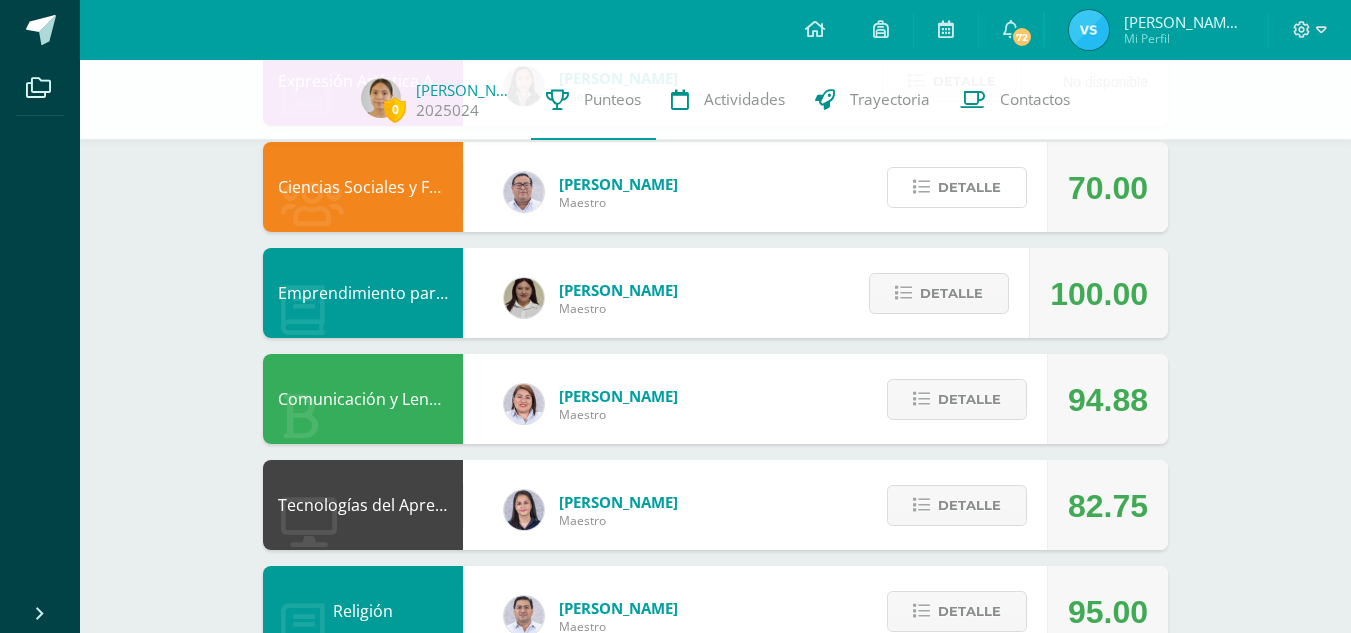 type 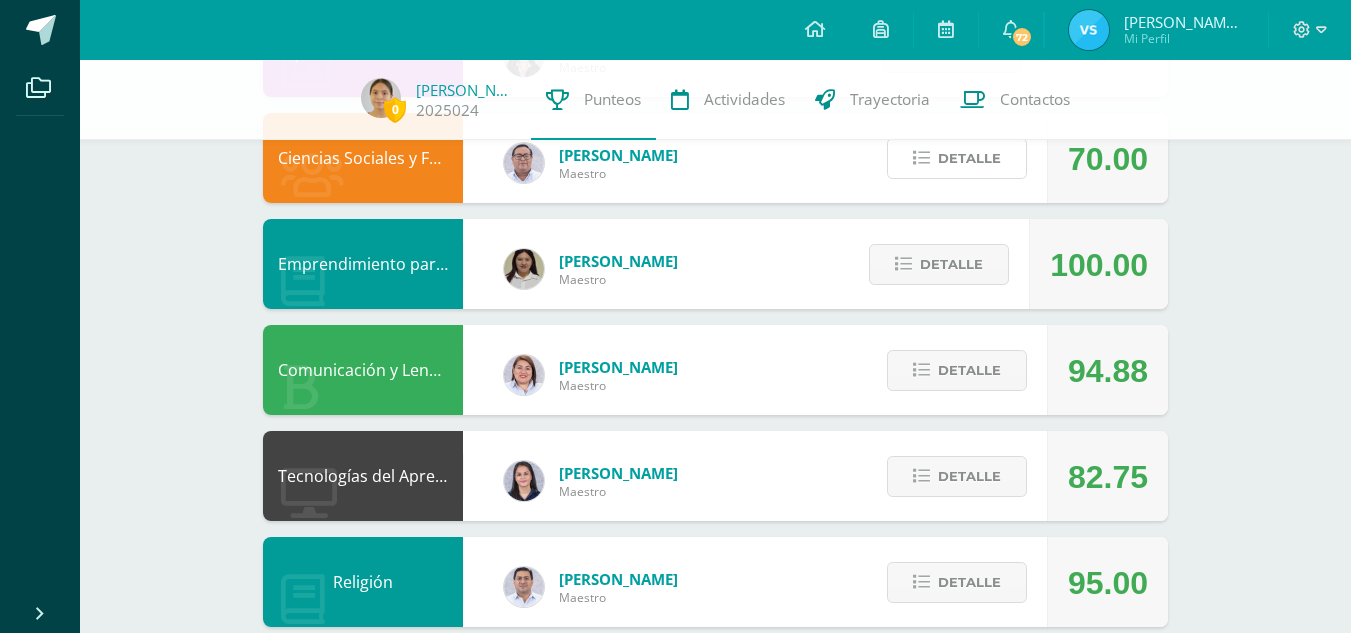 scroll, scrollTop: 415, scrollLeft: 0, axis: vertical 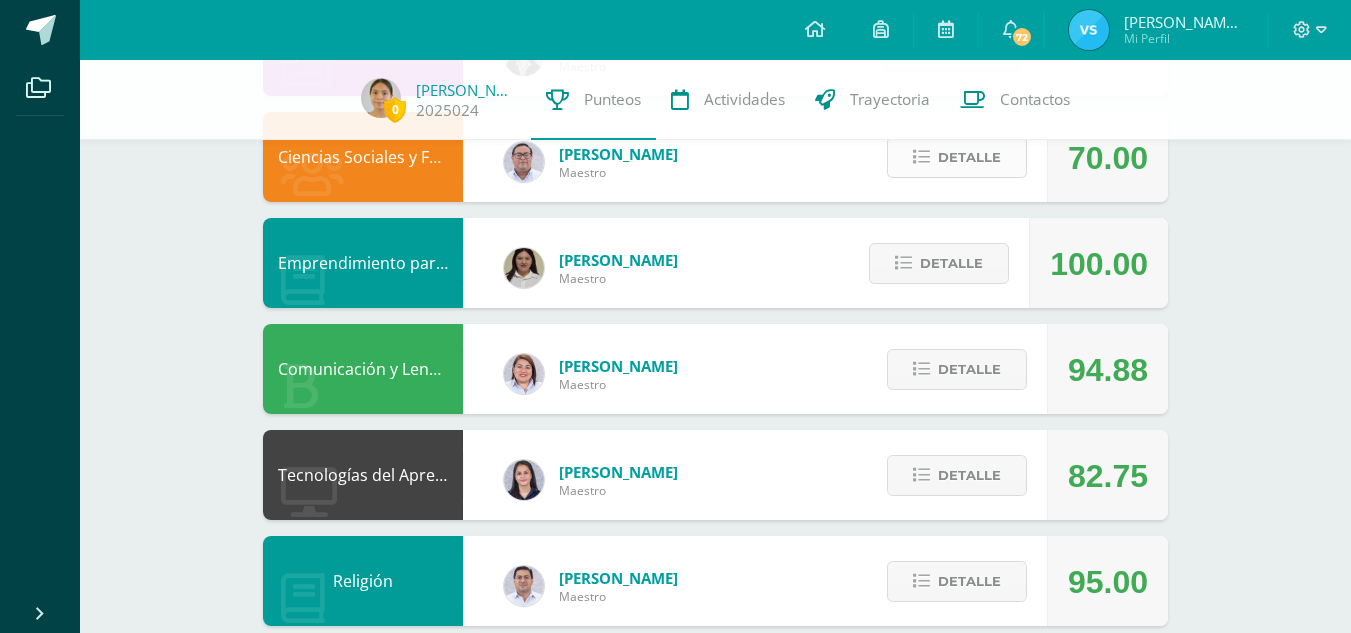 click on "Detalle" at bounding box center (969, 157) 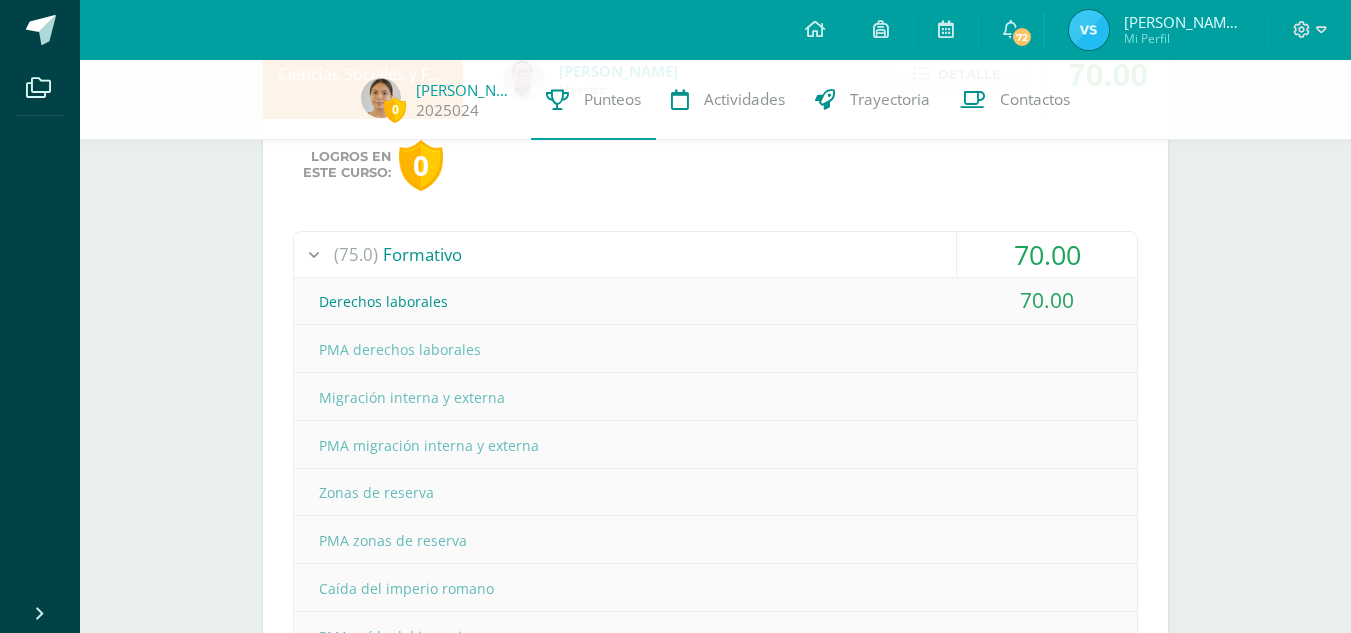 scroll, scrollTop: 394, scrollLeft: 0, axis: vertical 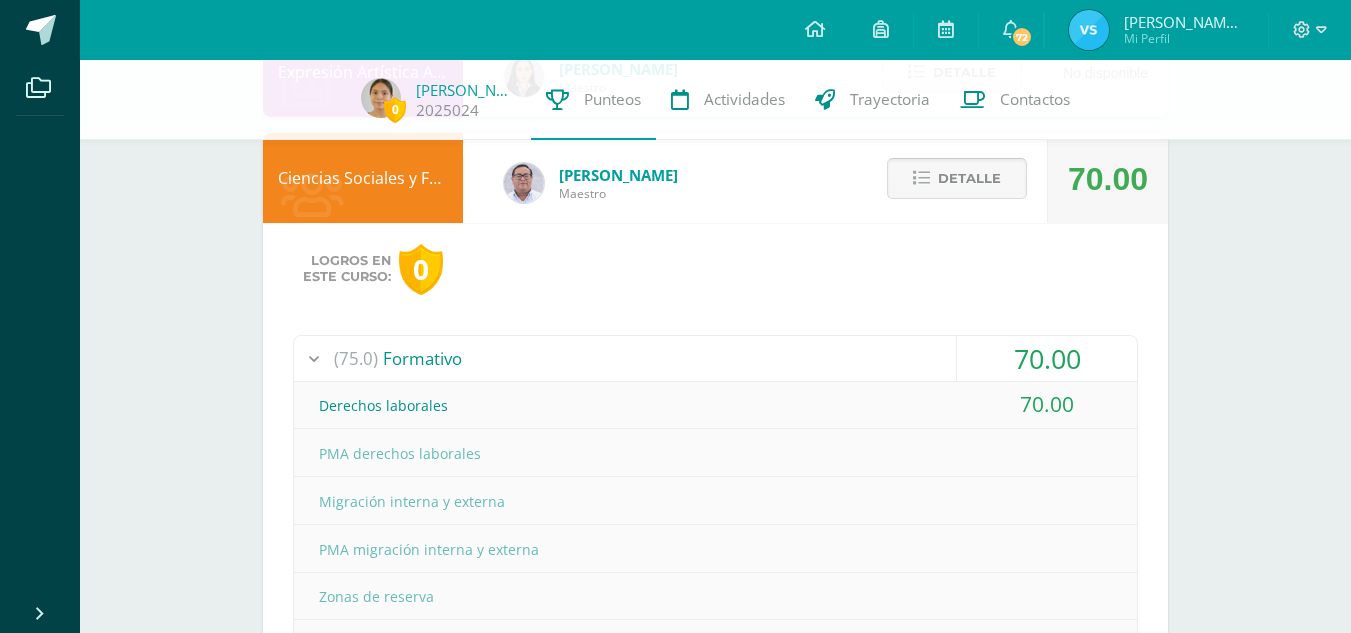 click on "Detalle" at bounding box center (957, 178) 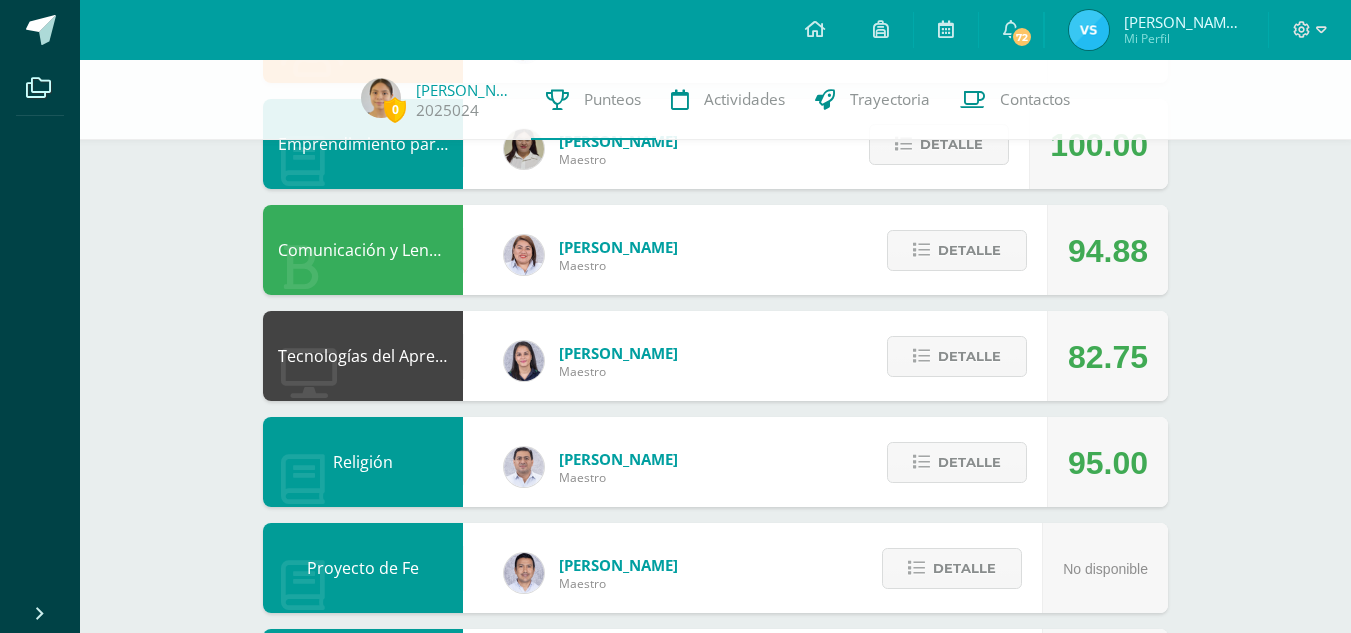scroll, scrollTop: 538, scrollLeft: 0, axis: vertical 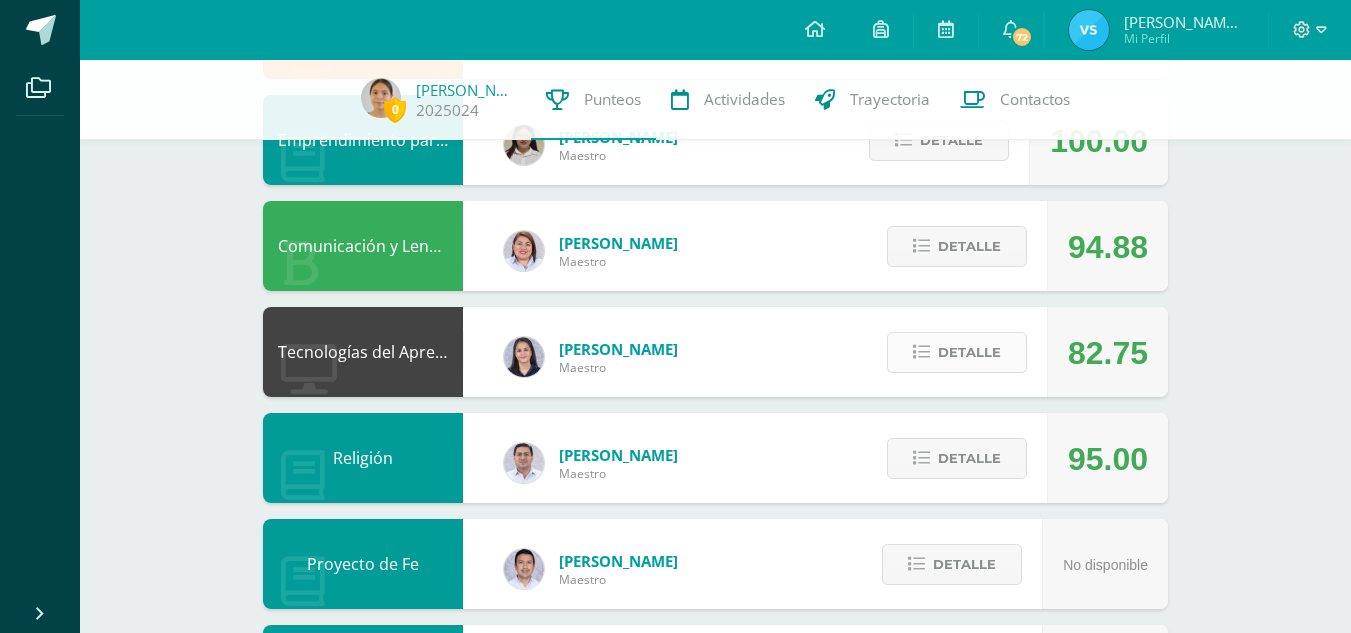 click on "Detalle" at bounding box center (969, 352) 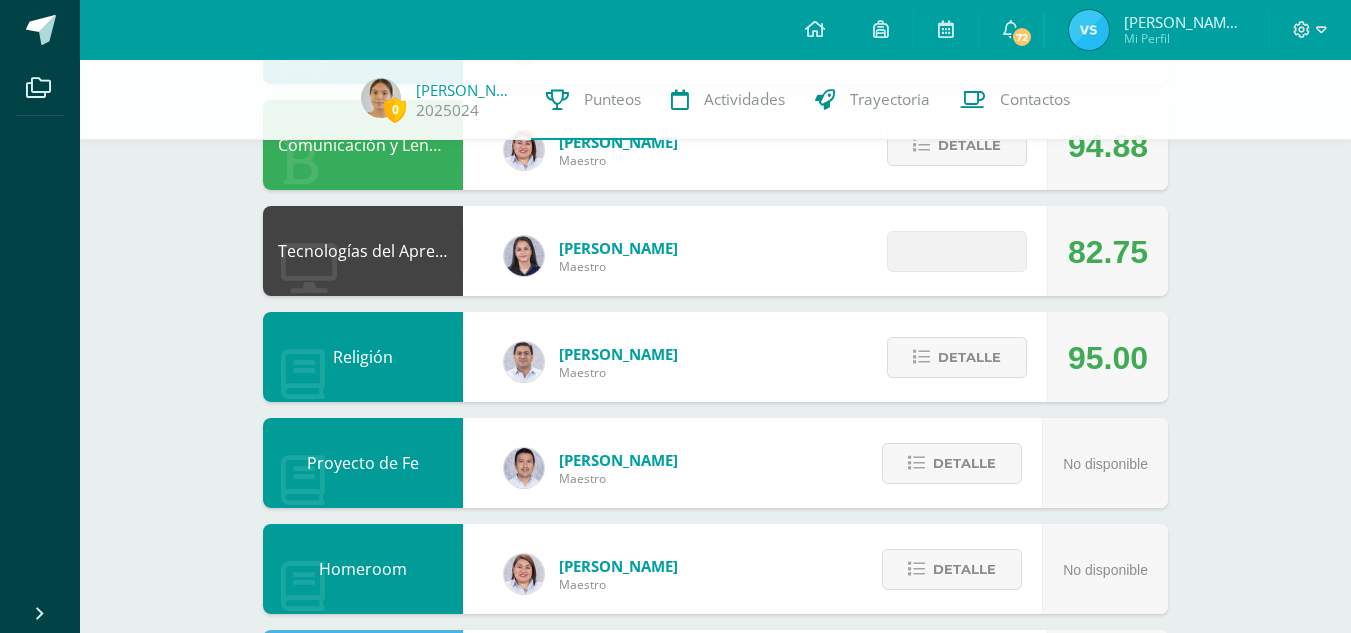 scroll, scrollTop: 638, scrollLeft: 0, axis: vertical 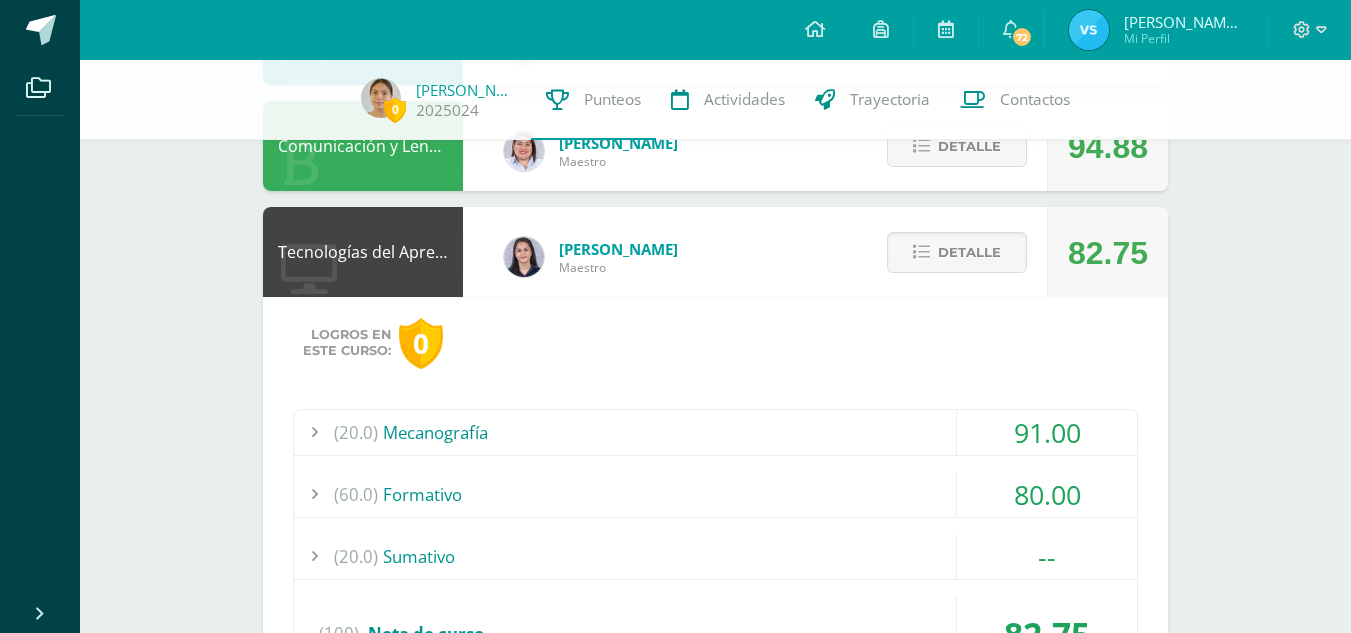 click on "(20.0)
Mecanografía" at bounding box center (715, 432) 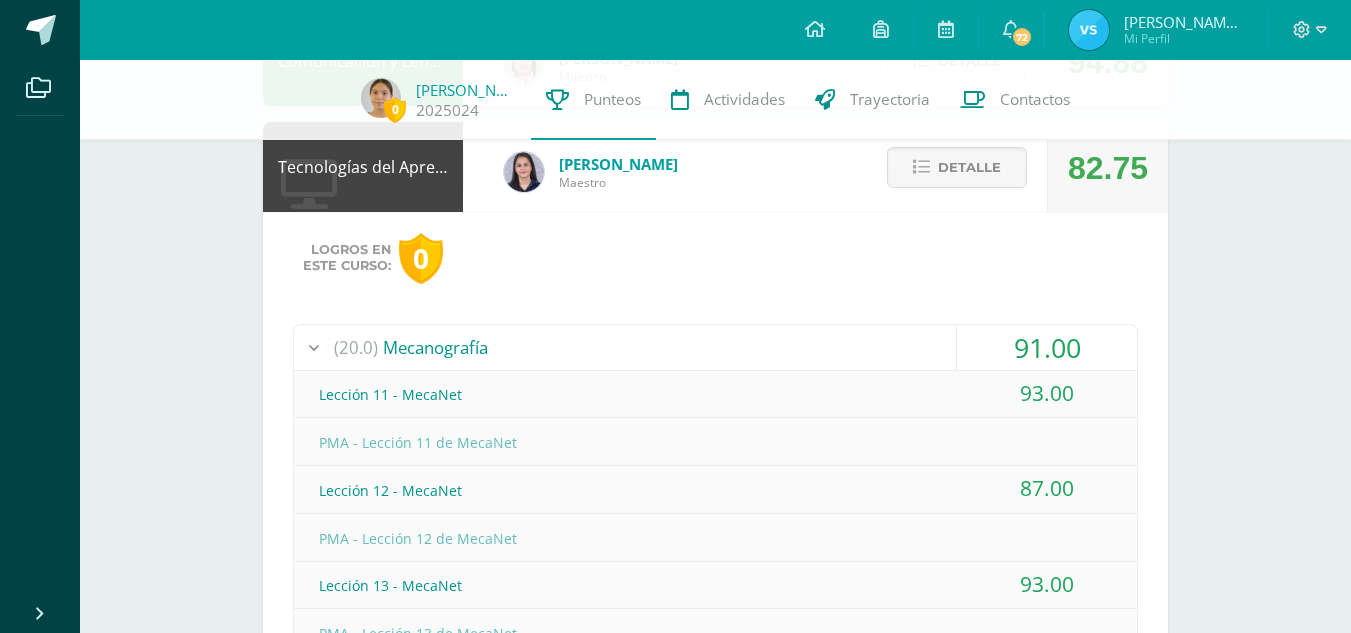 scroll, scrollTop: 728, scrollLeft: 0, axis: vertical 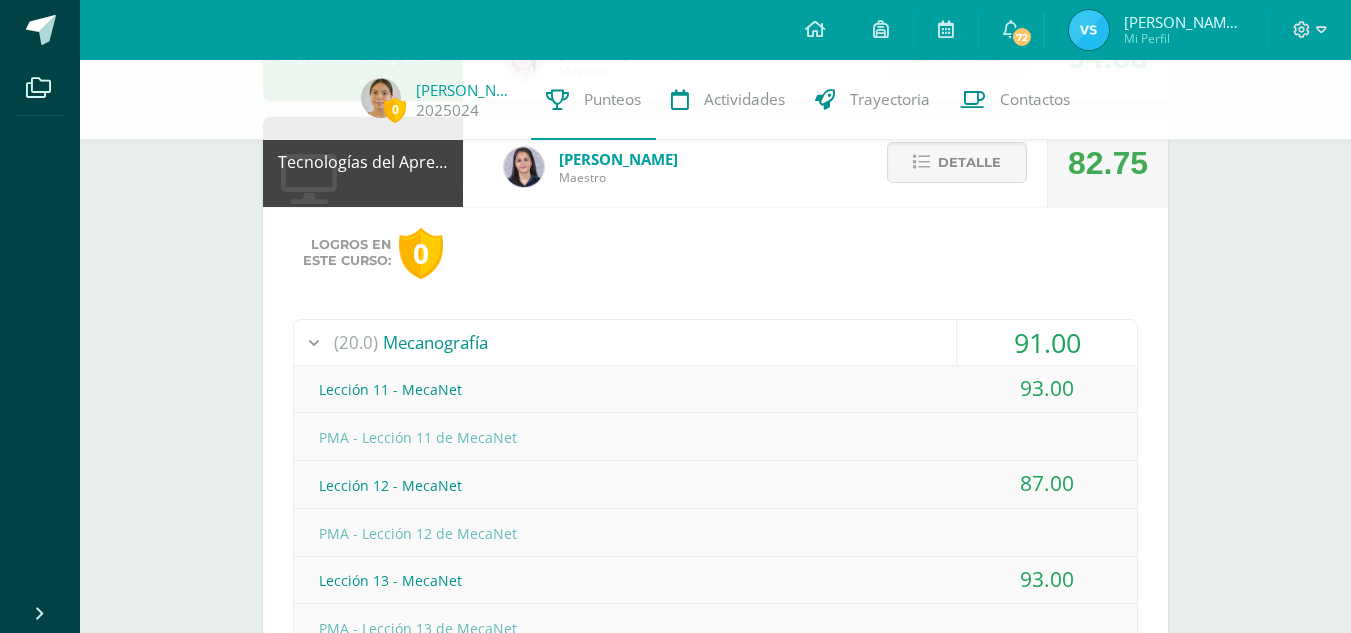 click on "(20.0)
Mecanografía" at bounding box center (715, 342) 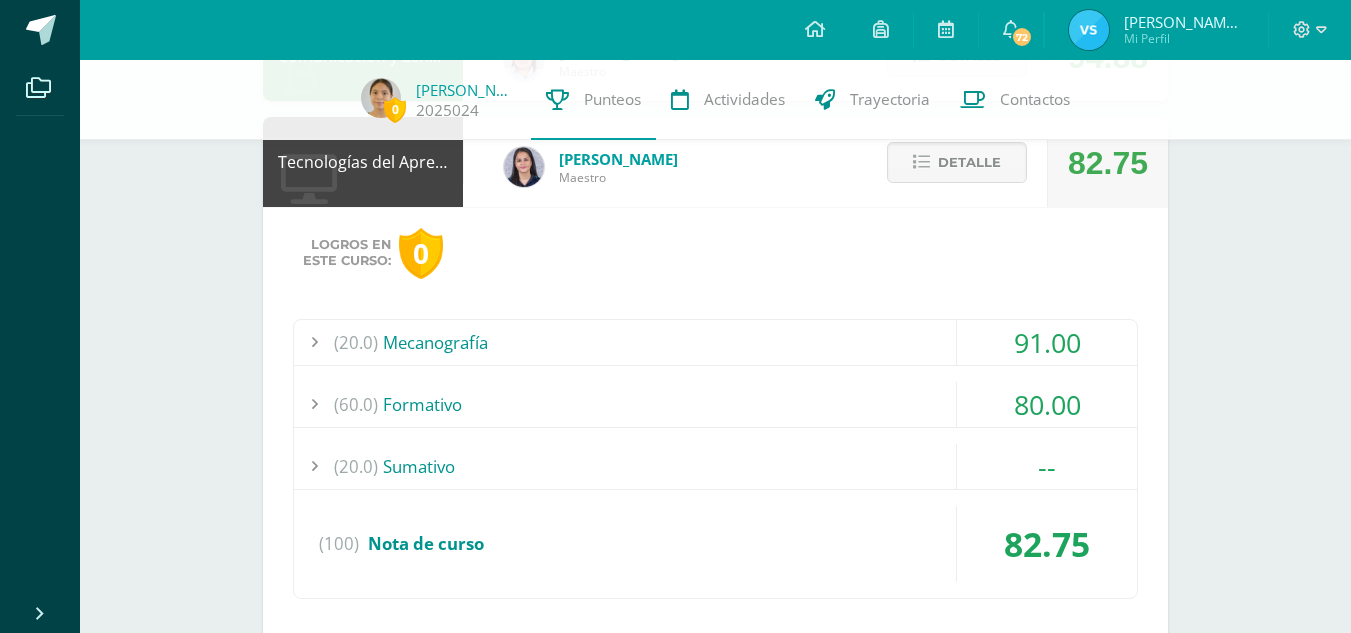 click on "(60.0)
Formativo" at bounding box center (715, 404) 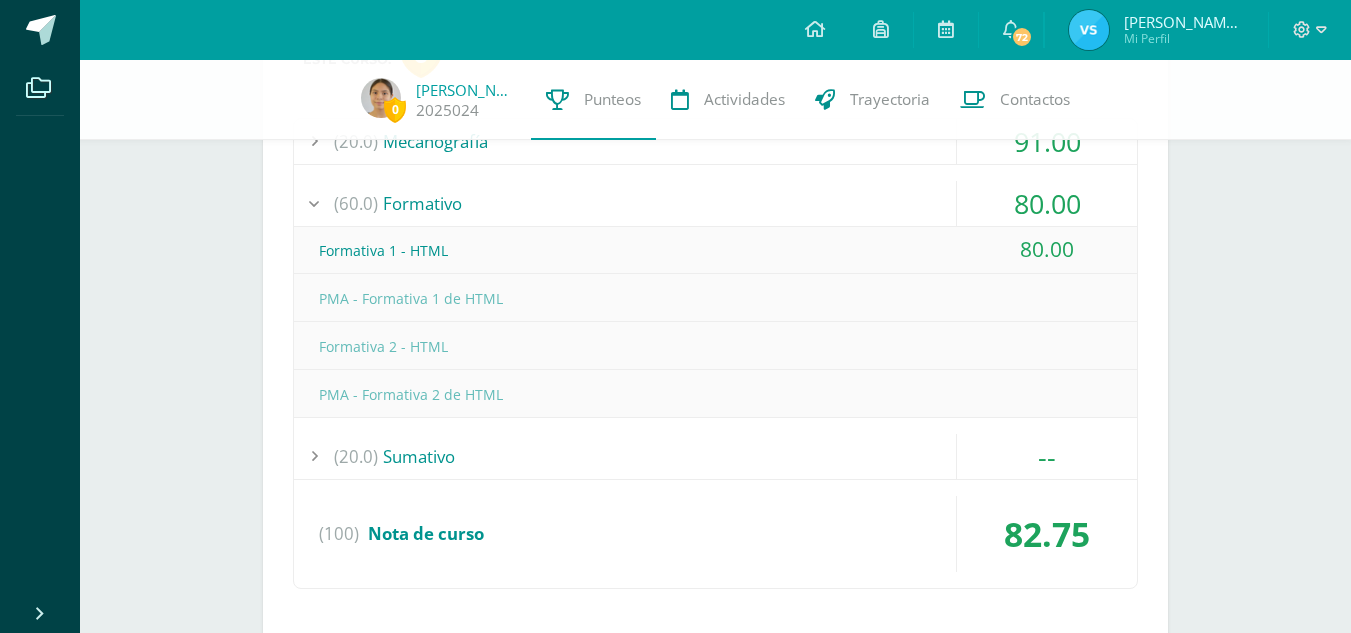 scroll, scrollTop: 923, scrollLeft: 0, axis: vertical 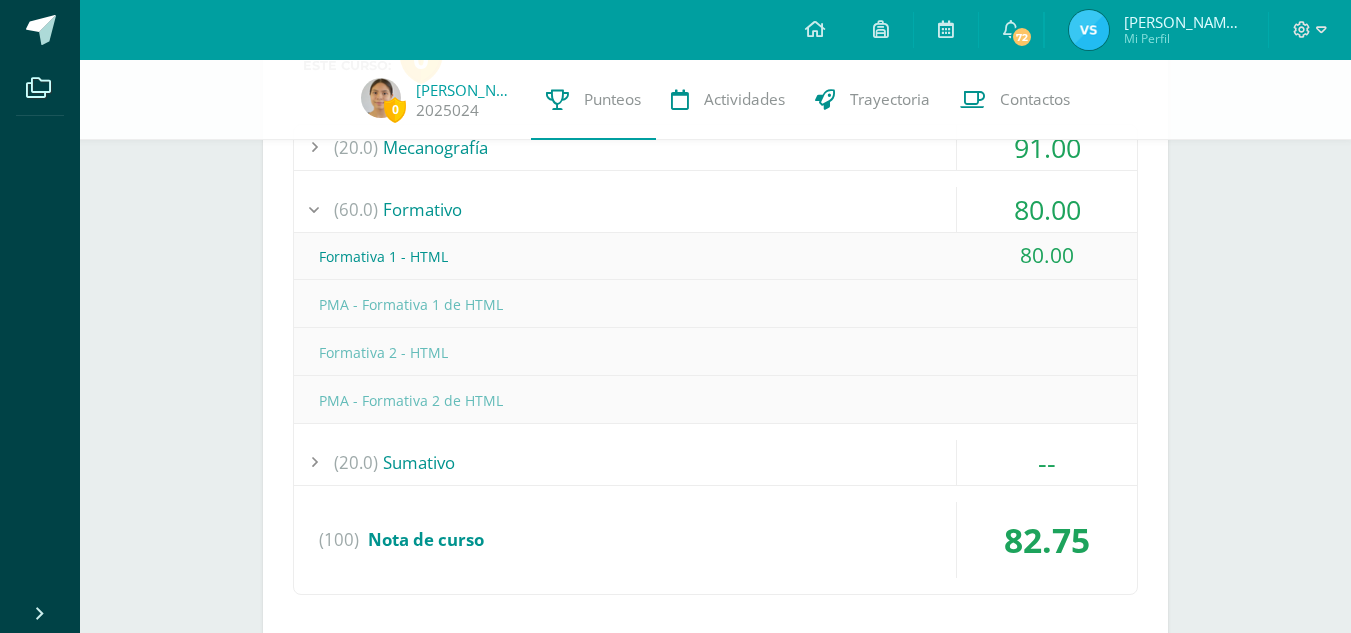 click on "Formativa 1 - HTML" at bounding box center (715, 256) 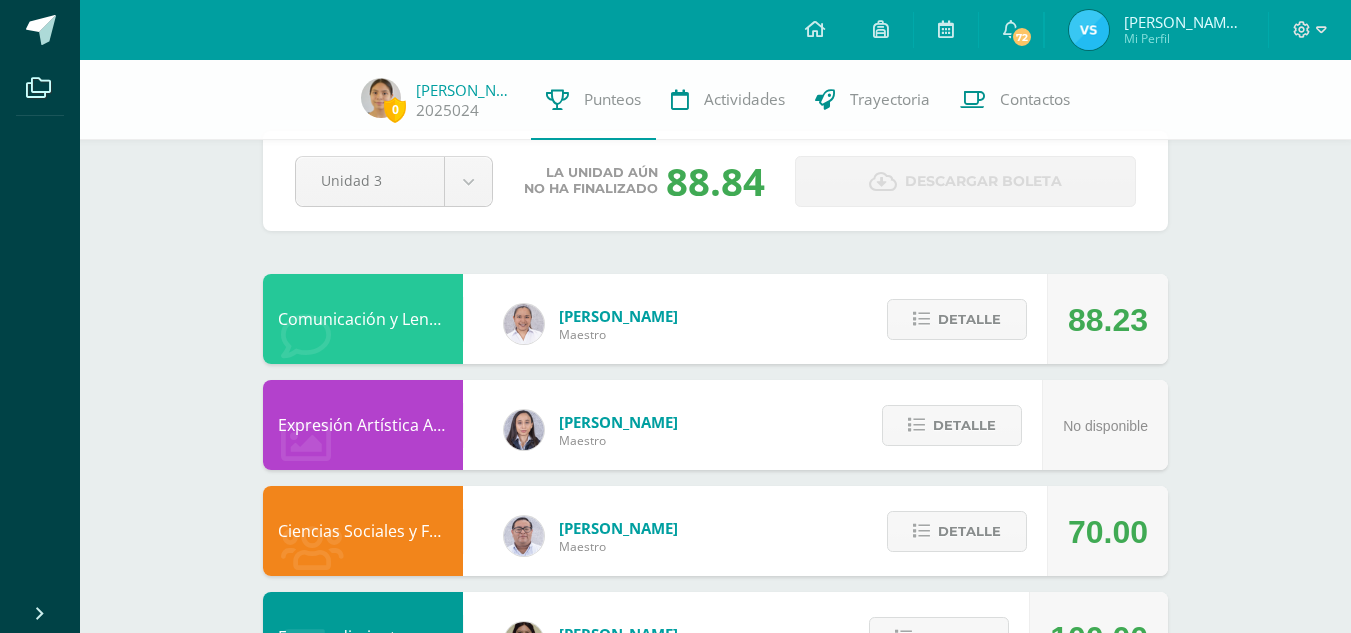 scroll, scrollTop: 0, scrollLeft: 0, axis: both 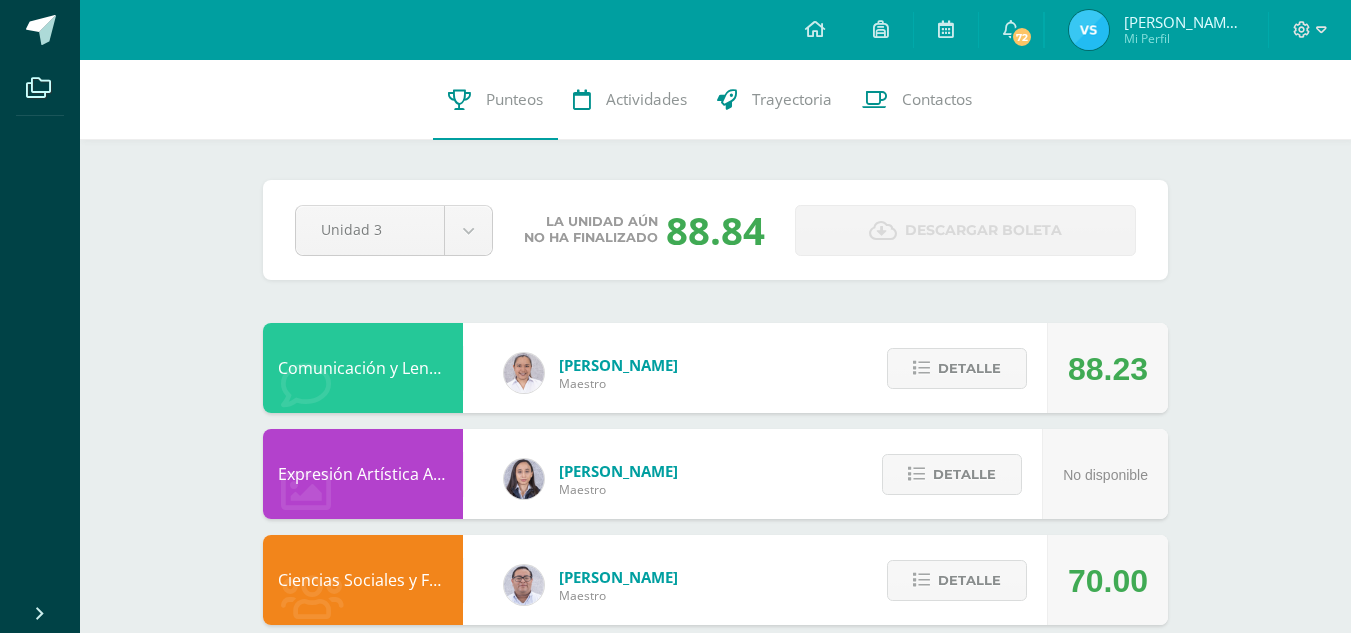 click on "Pendiente
Unidad 3     Unidad 1 Unidad 2 Unidad 3 Unidad 4
La unidad aún no ha finalizado
88.84
Descargar boleta" at bounding box center (715, 230) 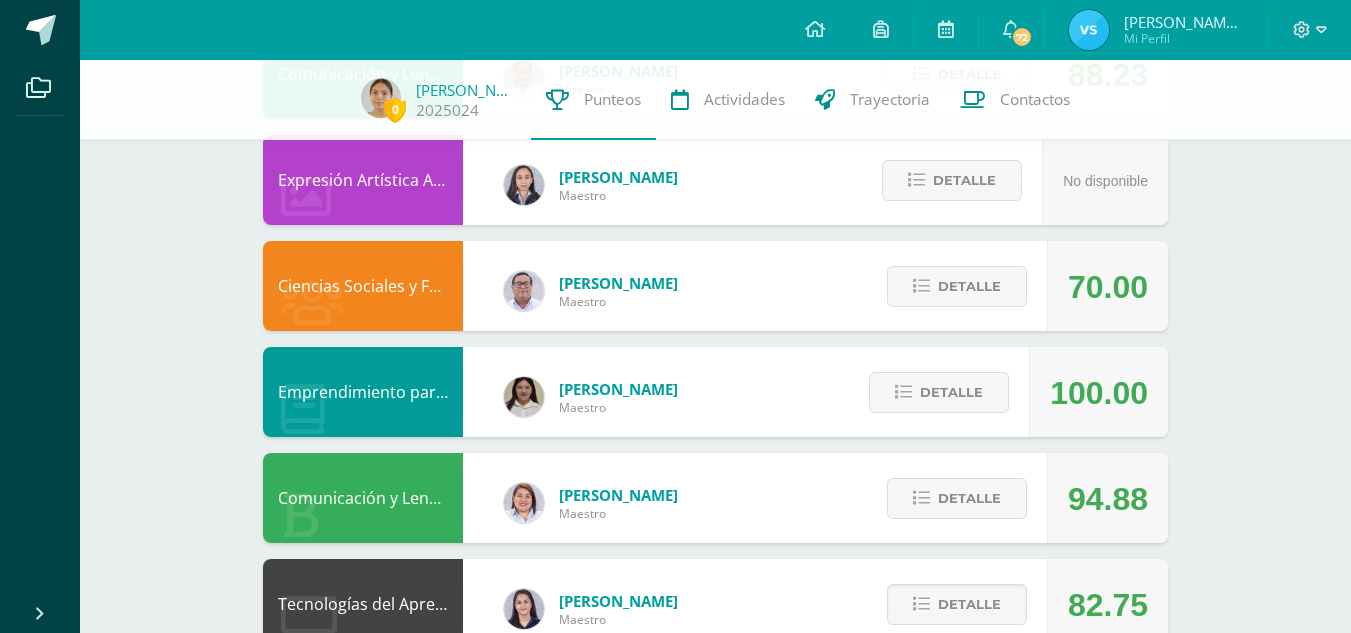 scroll, scrollTop: 249, scrollLeft: 0, axis: vertical 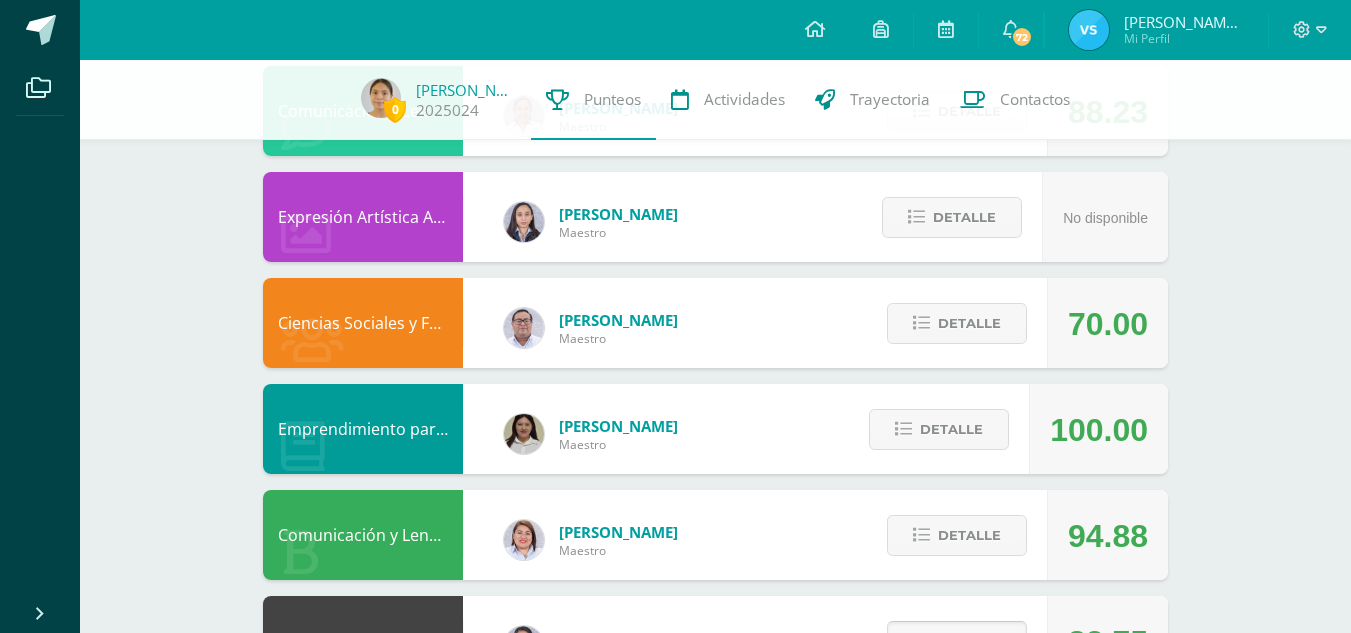 click on "Detalle" at bounding box center [957, 641] 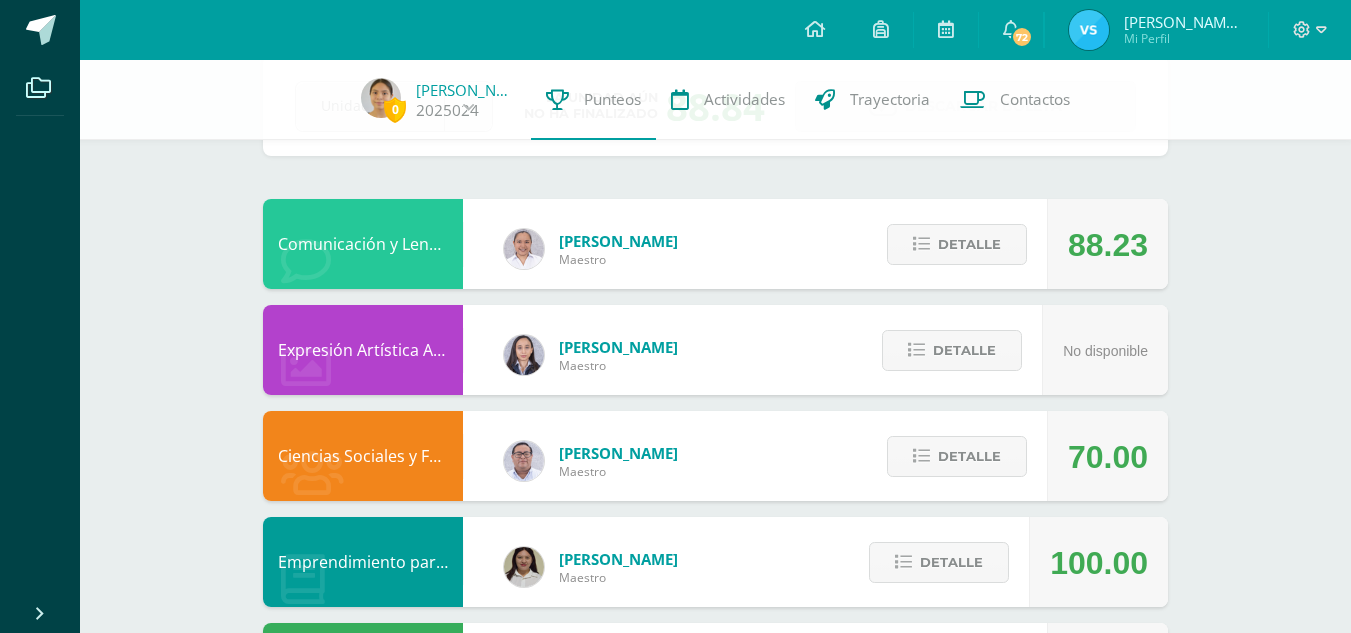 scroll, scrollTop: 67, scrollLeft: 0, axis: vertical 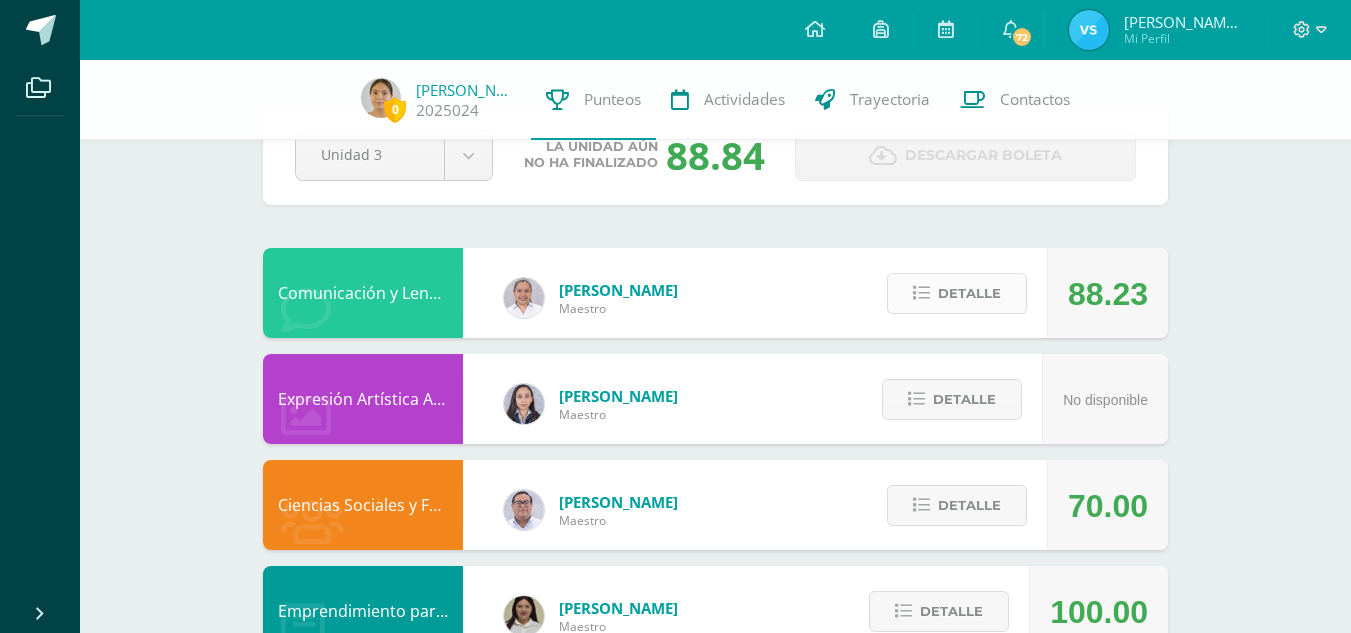 click on "Detalle" at bounding box center [969, 293] 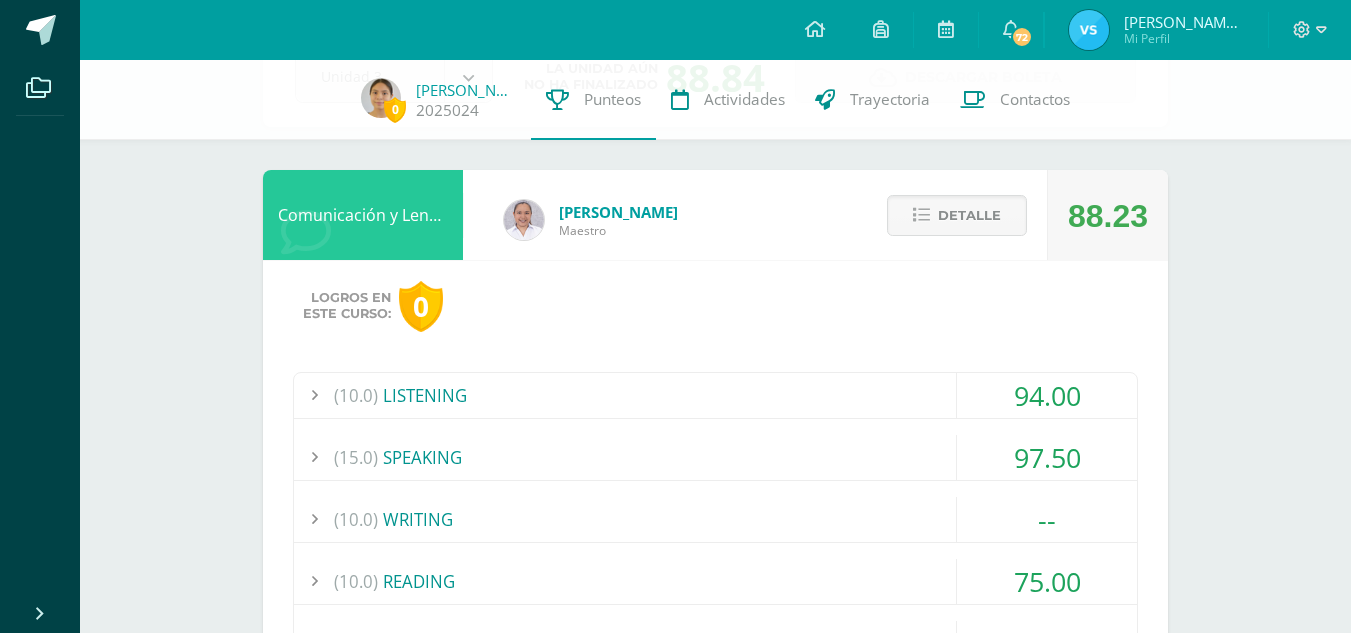scroll, scrollTop: 253, scrollLeft: 0, axis: vertical 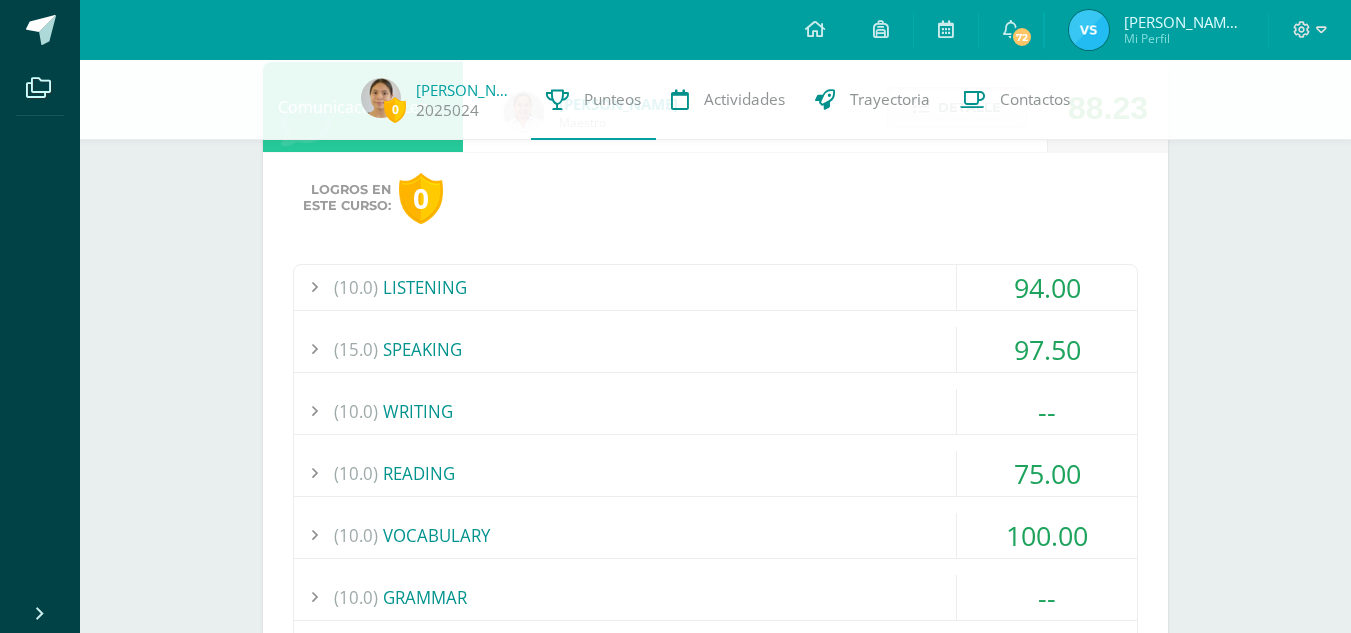 click on "(10.0)
READING" at bounding box center [715, 473] 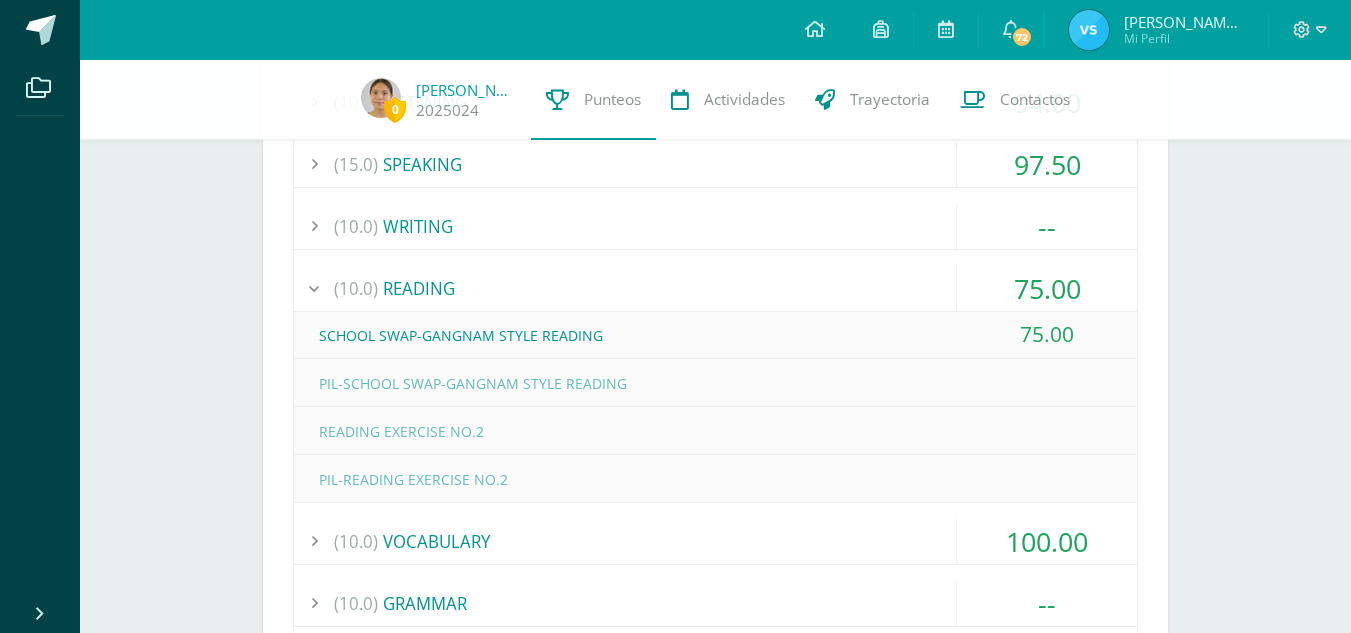 scroll, scrollTop: 439, scrollLeft: 0, axis: vertical 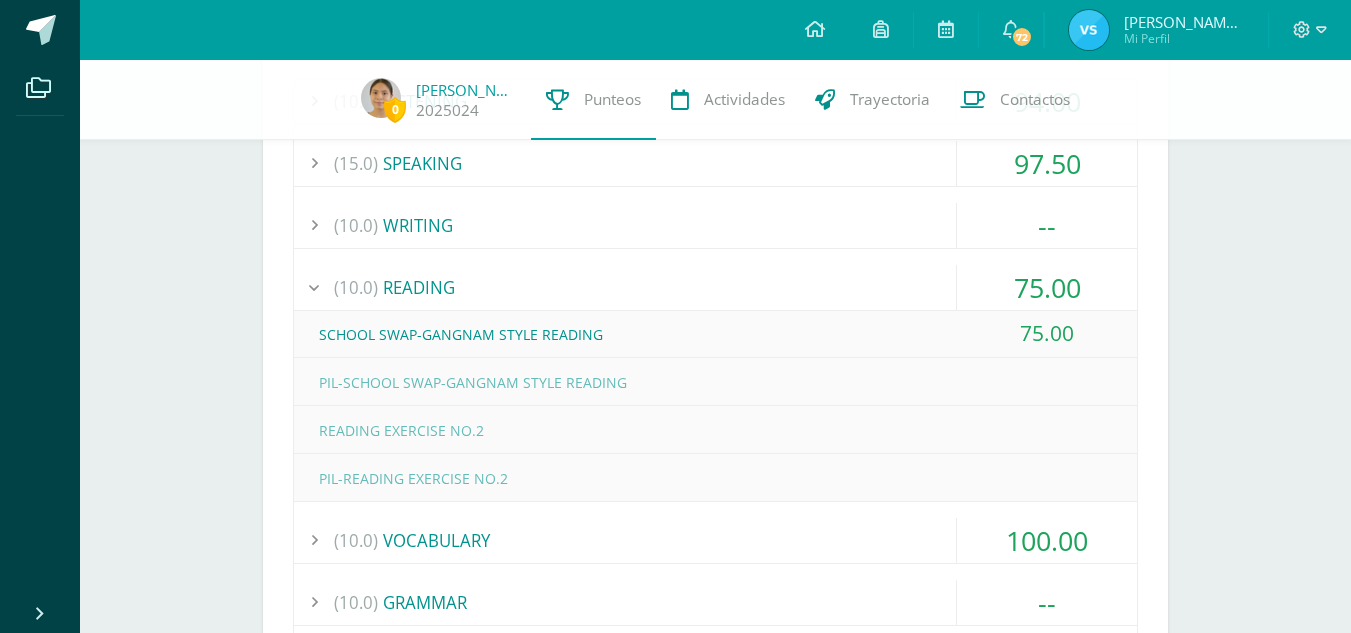 click on "(10.0)
READING" at bounding box center [715, 287] 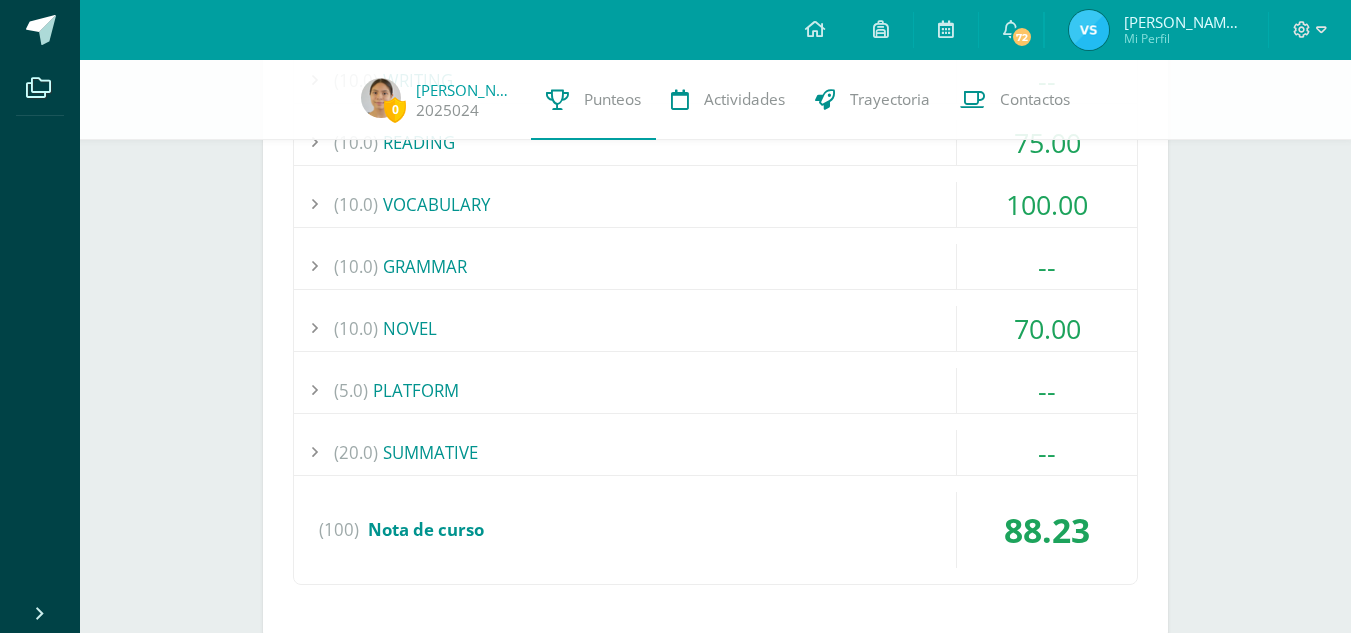 scroll, scrollTop: 601, scrollLeft: 0, axis: vertical 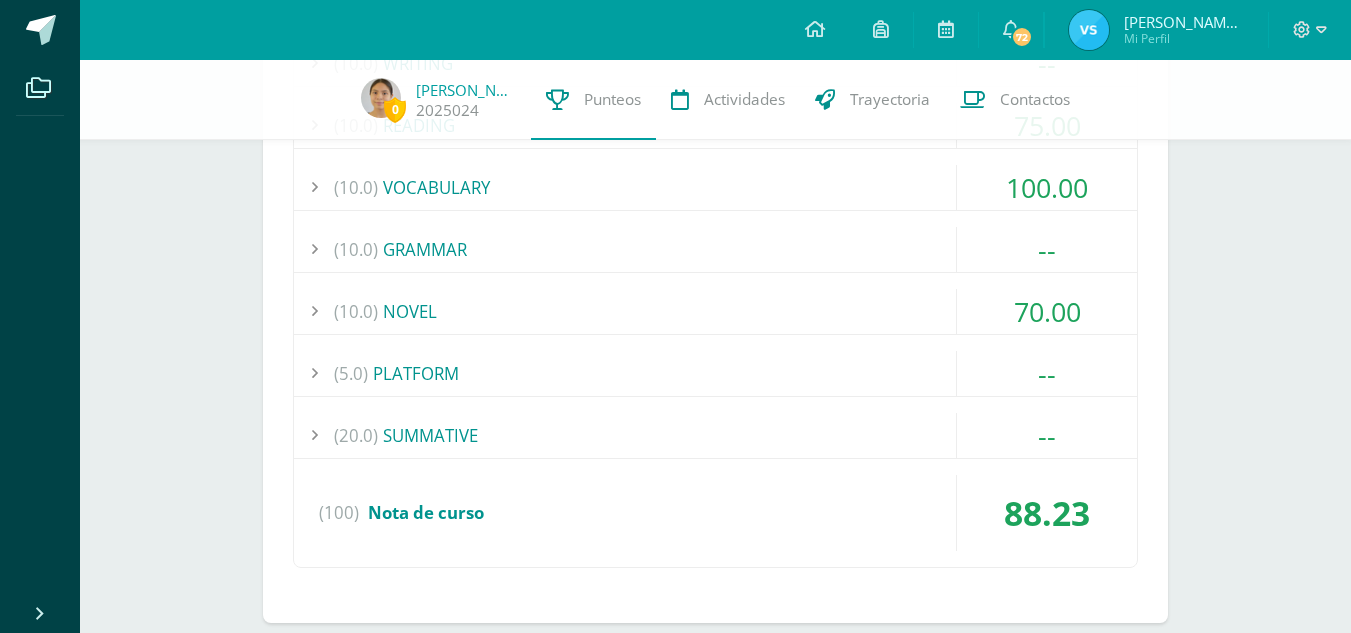 click on "(10.0)
NOVEL" at bounding box center [715, 311] 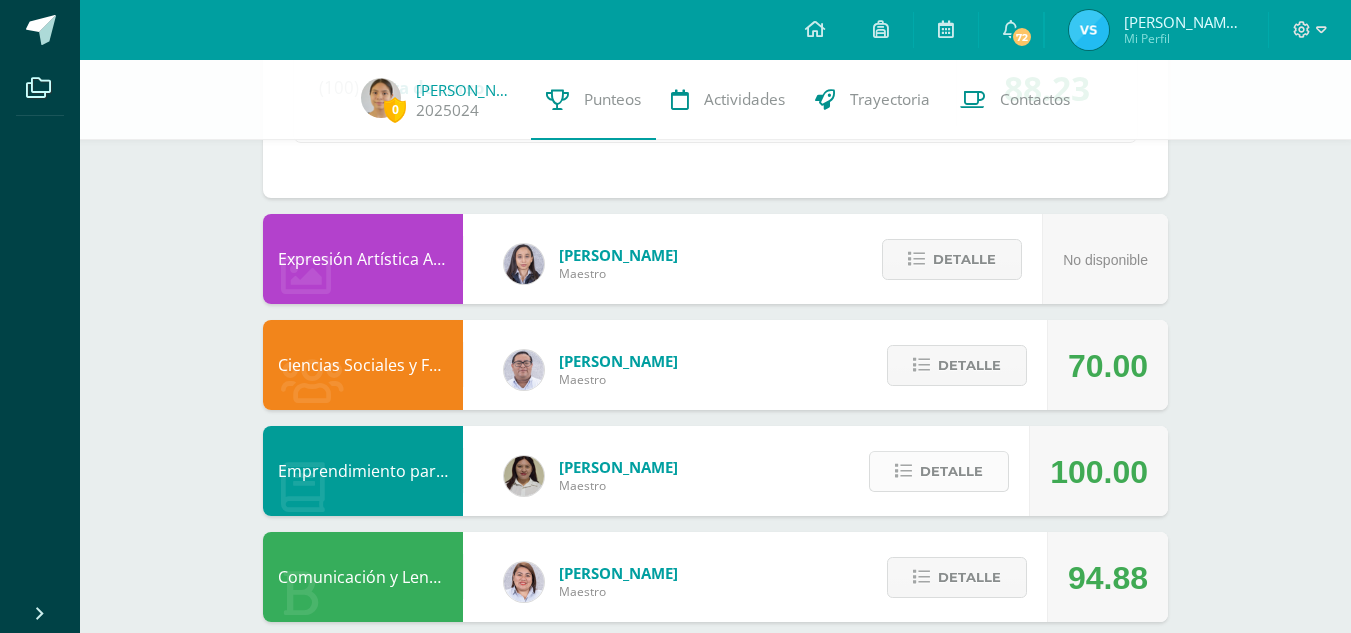scroll, scrollTop: 1216, scrollLeft: 0, axis: vertical 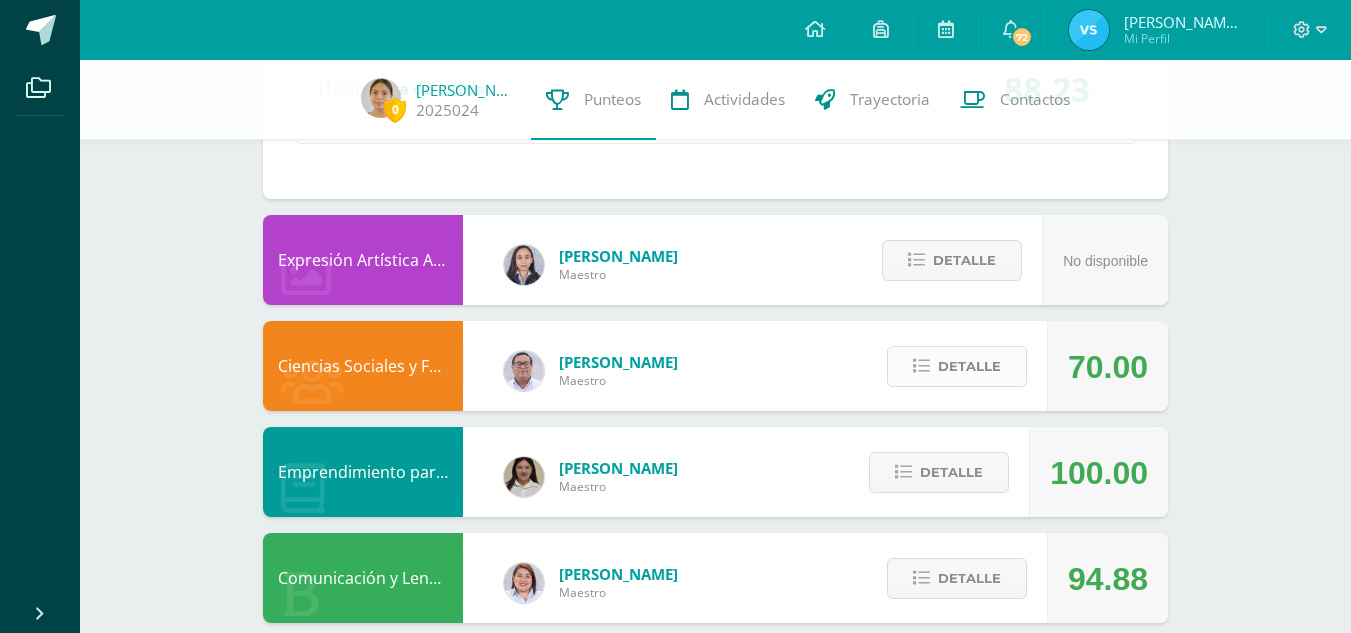 click on "Detalle" at bounding box center (969, 366) 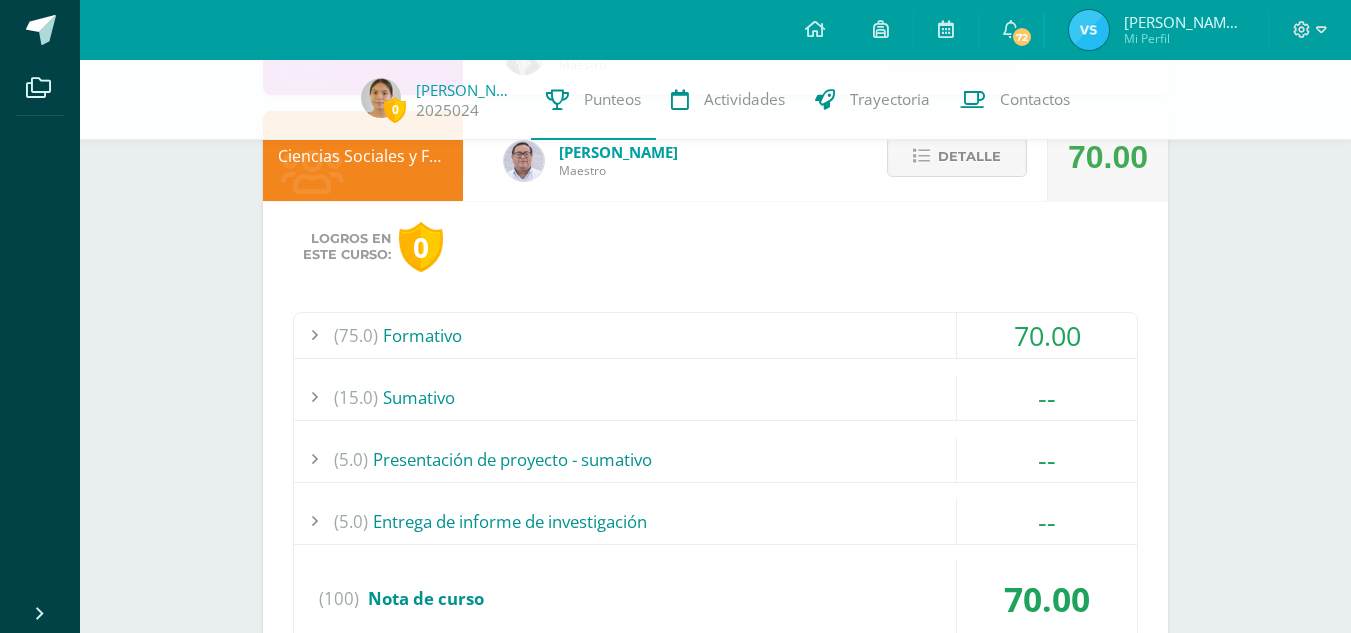 scroll, scrollTop: 1428, scrollLeft: 0, axis: vertical 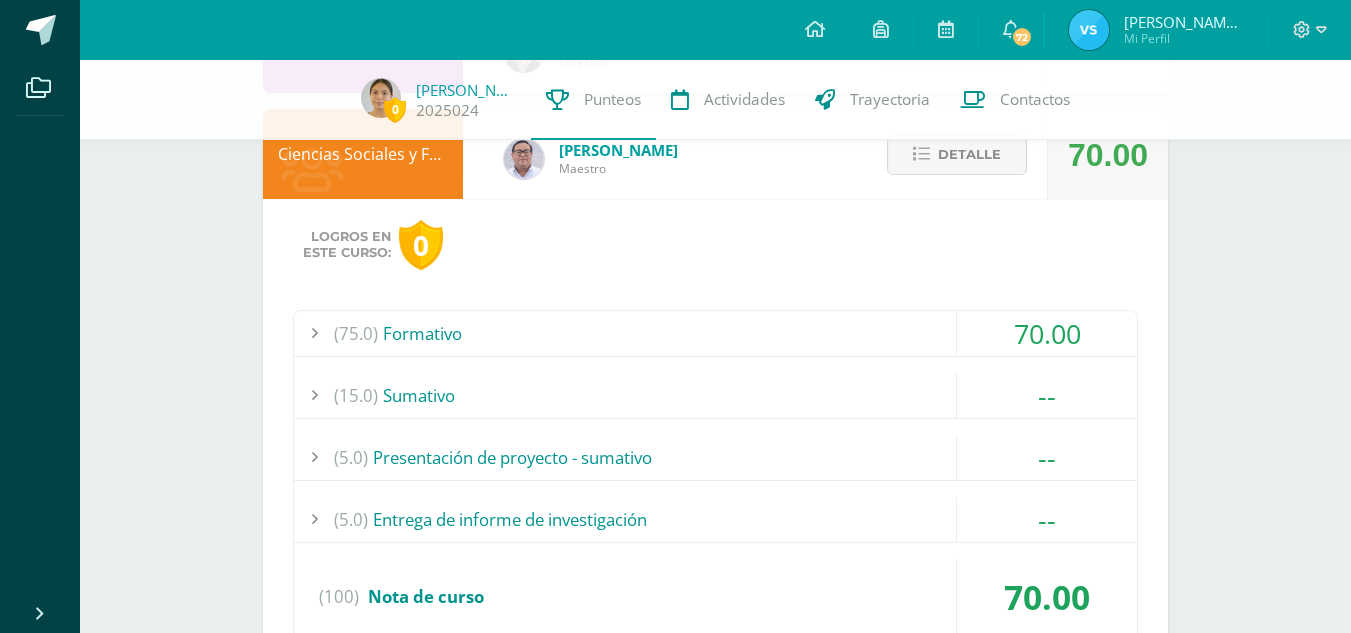 click on "(75.0)
Formativo" at bounding box center [715, 333] 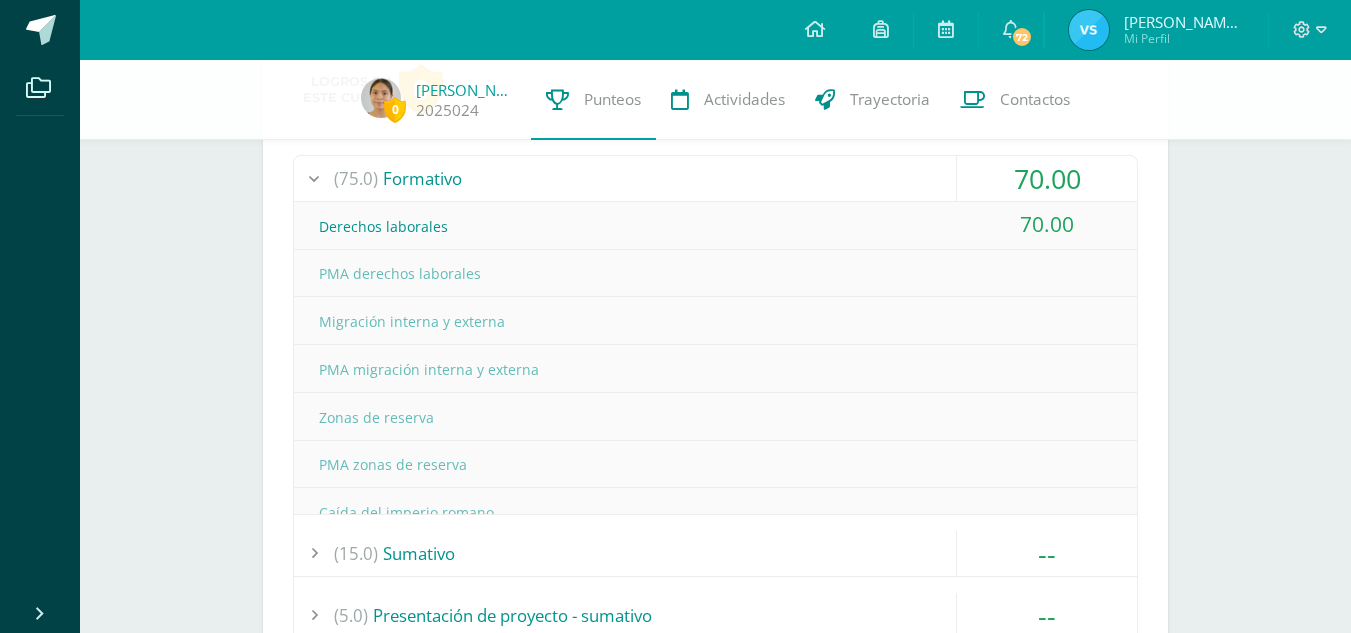 scroll, scrollTop: 1237, scrollLeft: 0, axis: vertical 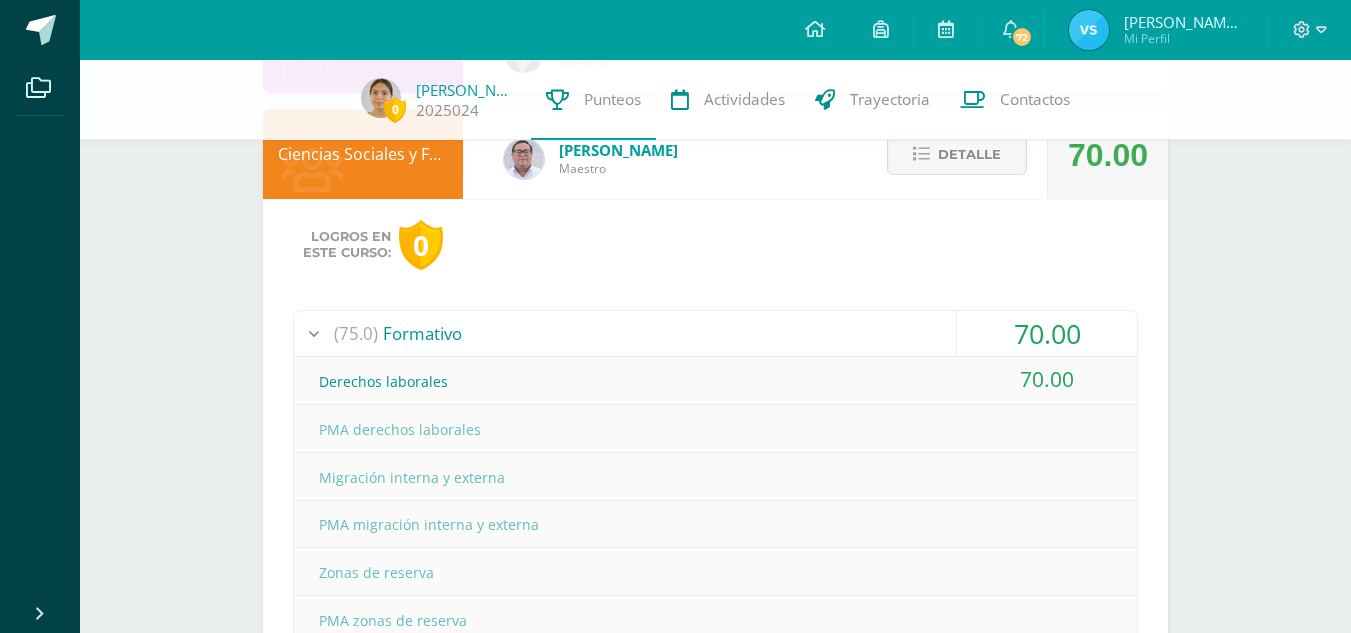 click on "(75.0)
Formativo" at bounding box center [715, 333] 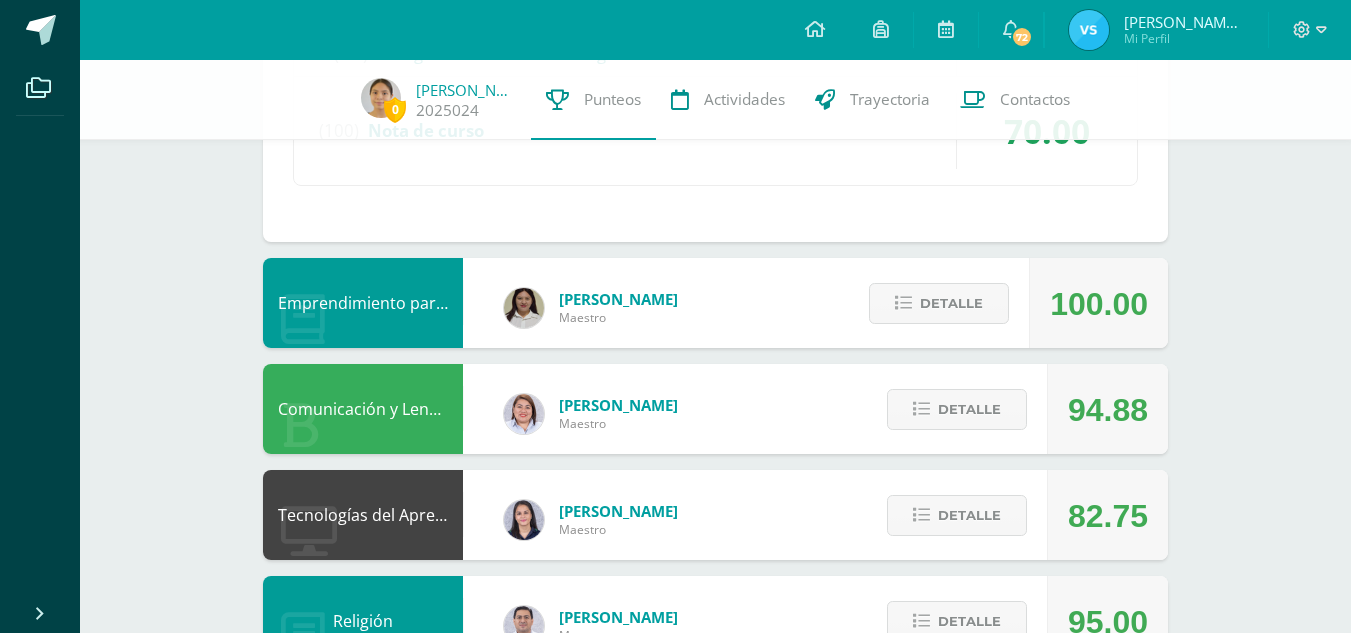 scroll, scrollTop: 1143, scrollLeft: 0, axis: vertical 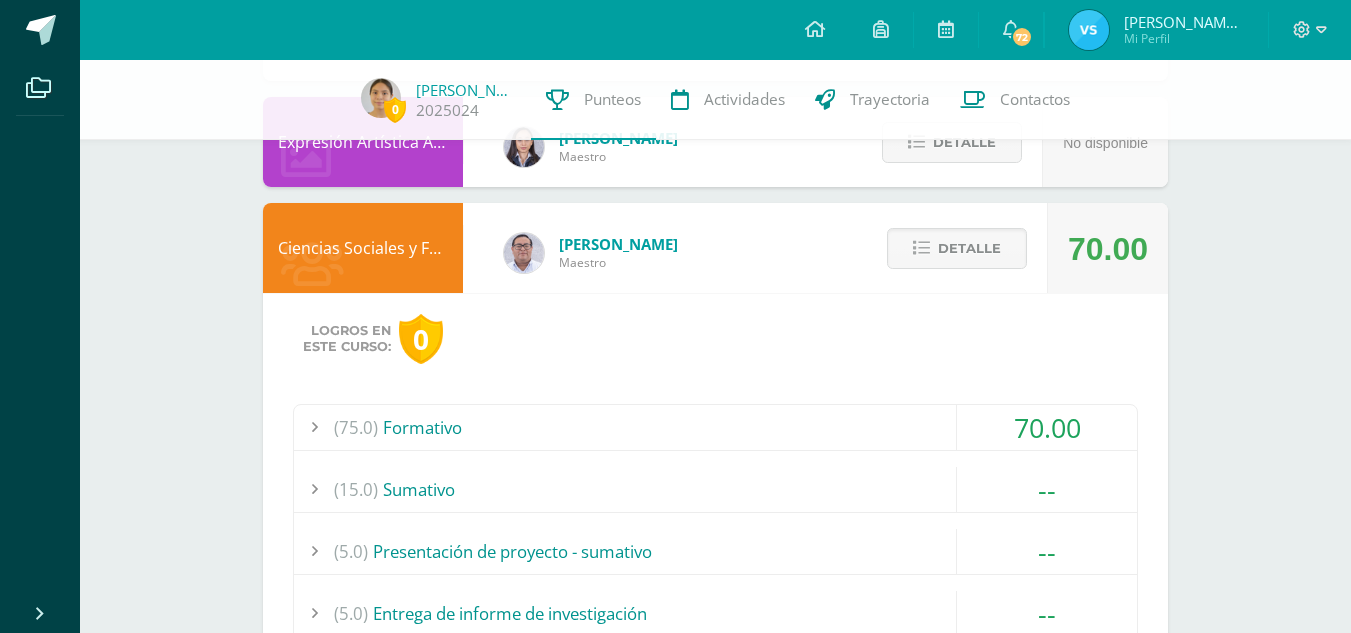 click on "(75.0)
Formativo" at bounding box center (715, 427) 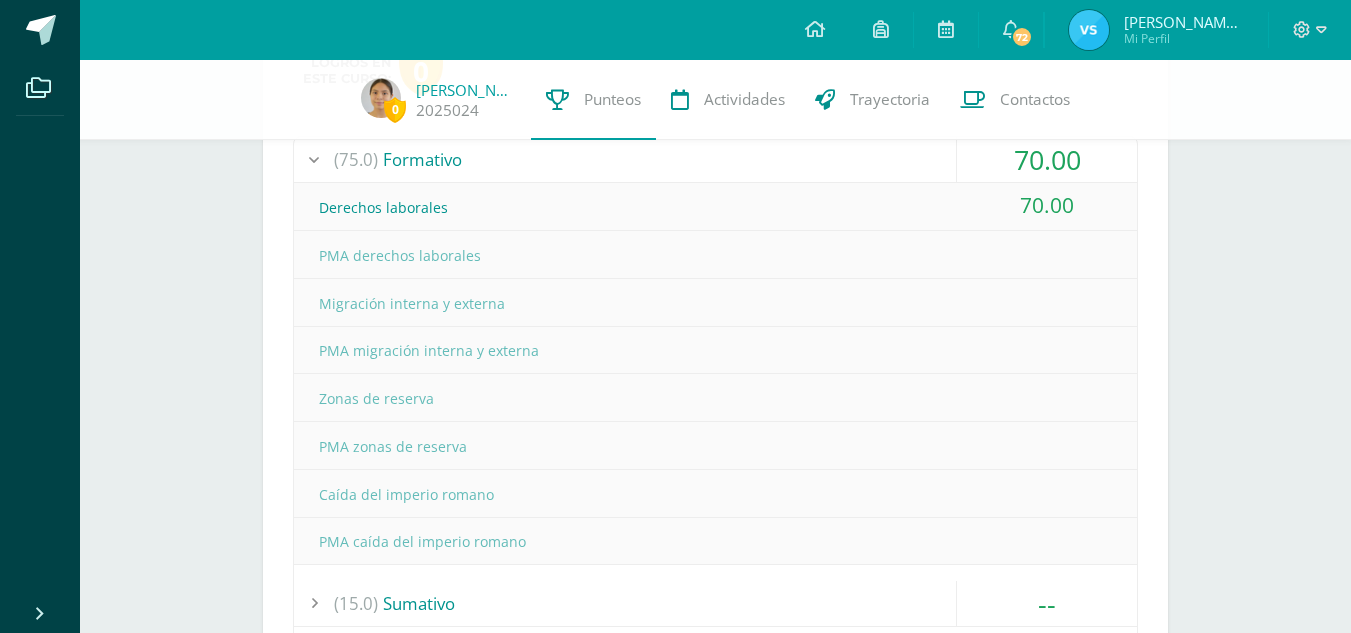 scroll, scrollTop: 1365, scrollLeft: 0, axis: vertical 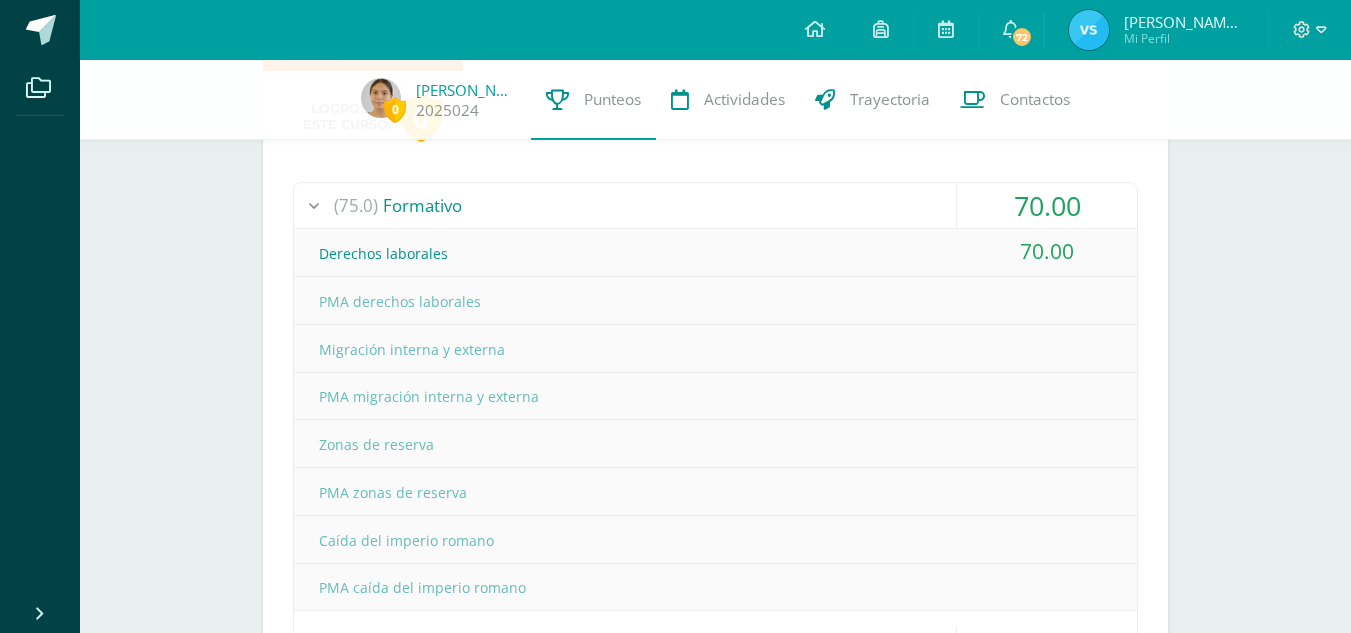 click on "(75.0)
Formativo" at bounding box center (715, 205) 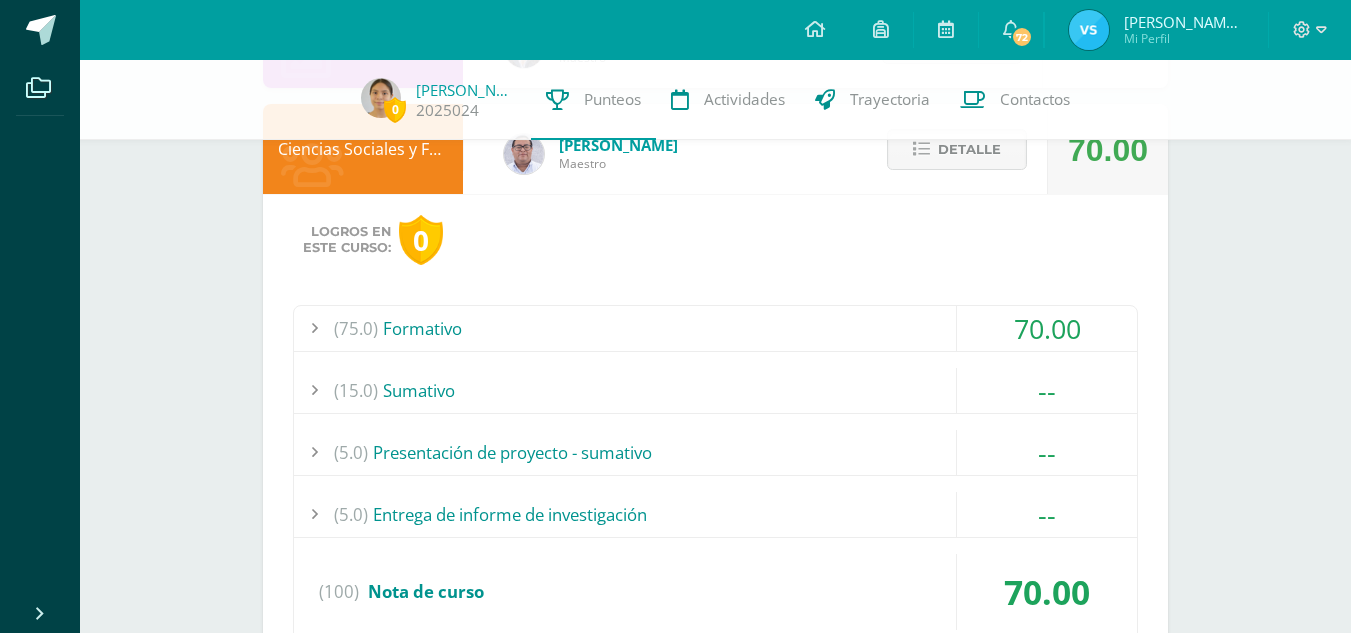 scroll, scrollTop: 1324, scrollLeft: 0, axis: vertical 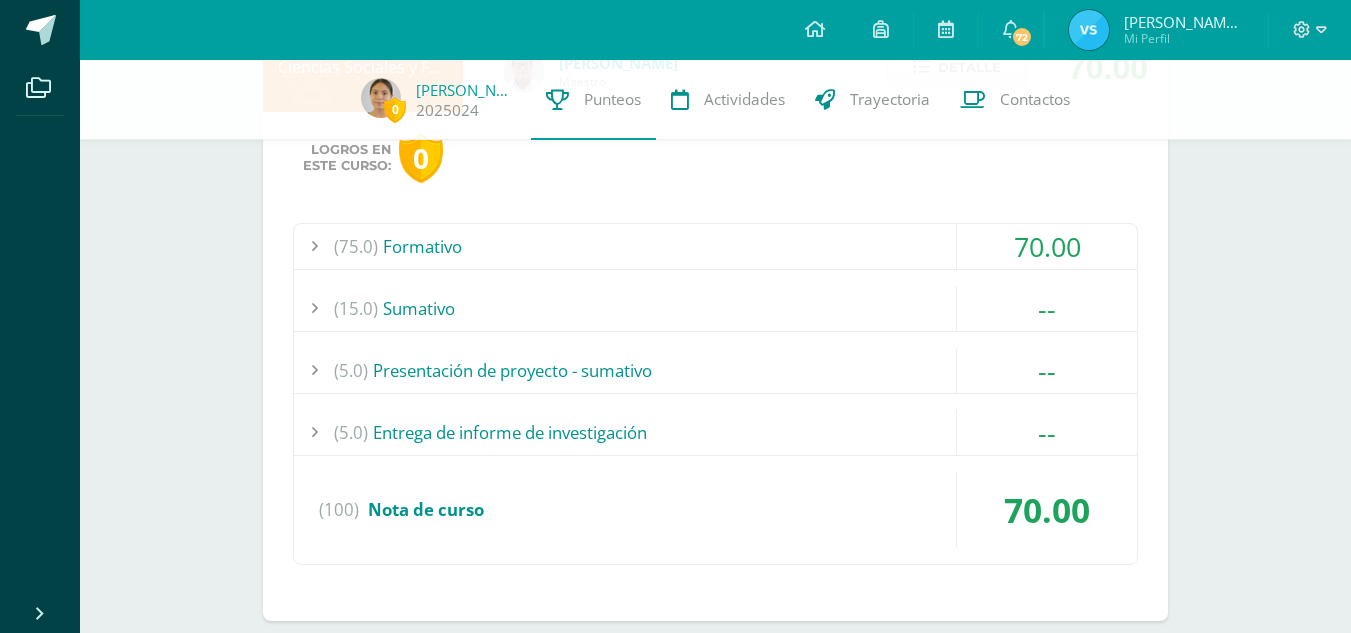 click on "Logros en
este curso:
0
(75.0)
Formativo
70.00
Derechos laborales
(100)" at bounding box center [715, 366] 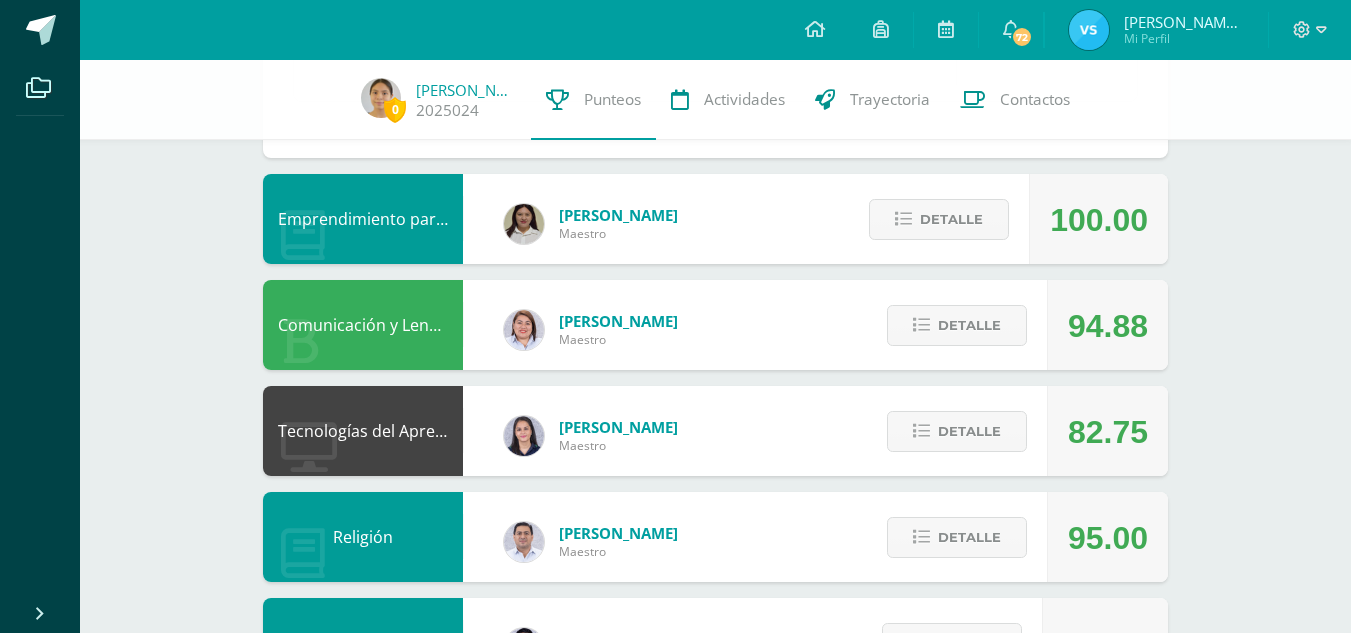 scroll, scrollTop: 1778, scrollLeft: 0, axis: vertical 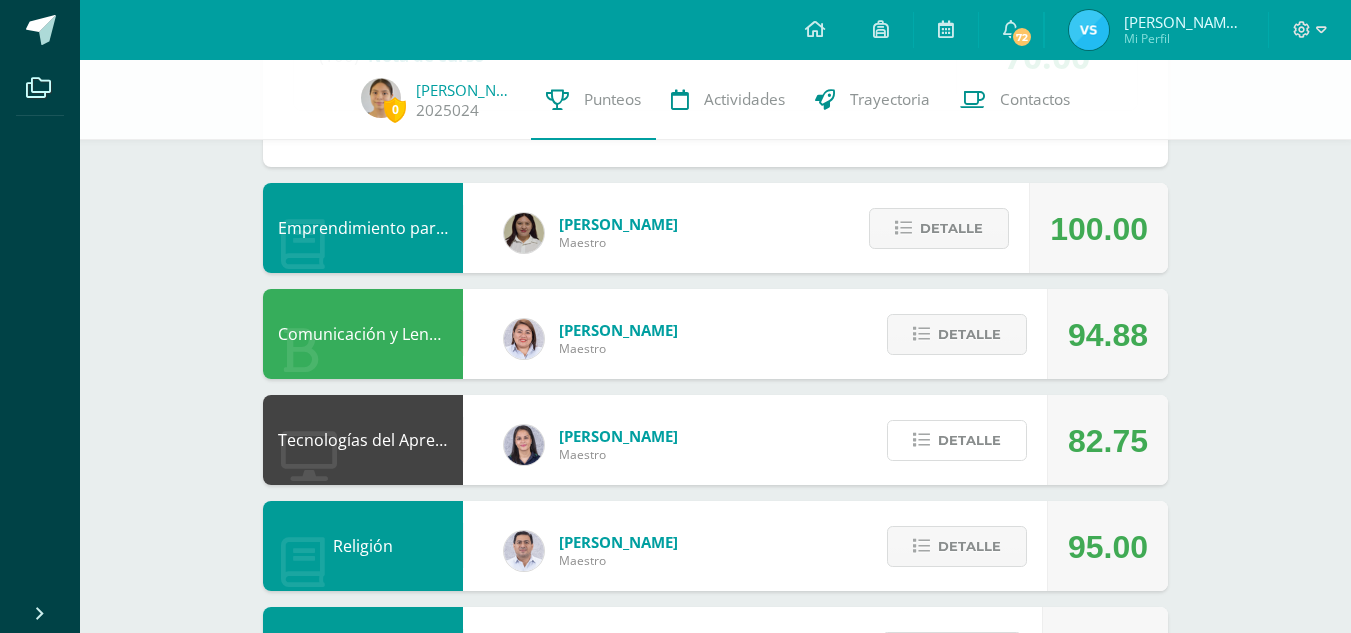 drag, startPoint x: 940, startPoint y: 445, endPoint x: 937, endPoint y: 489, distance: 44.102154 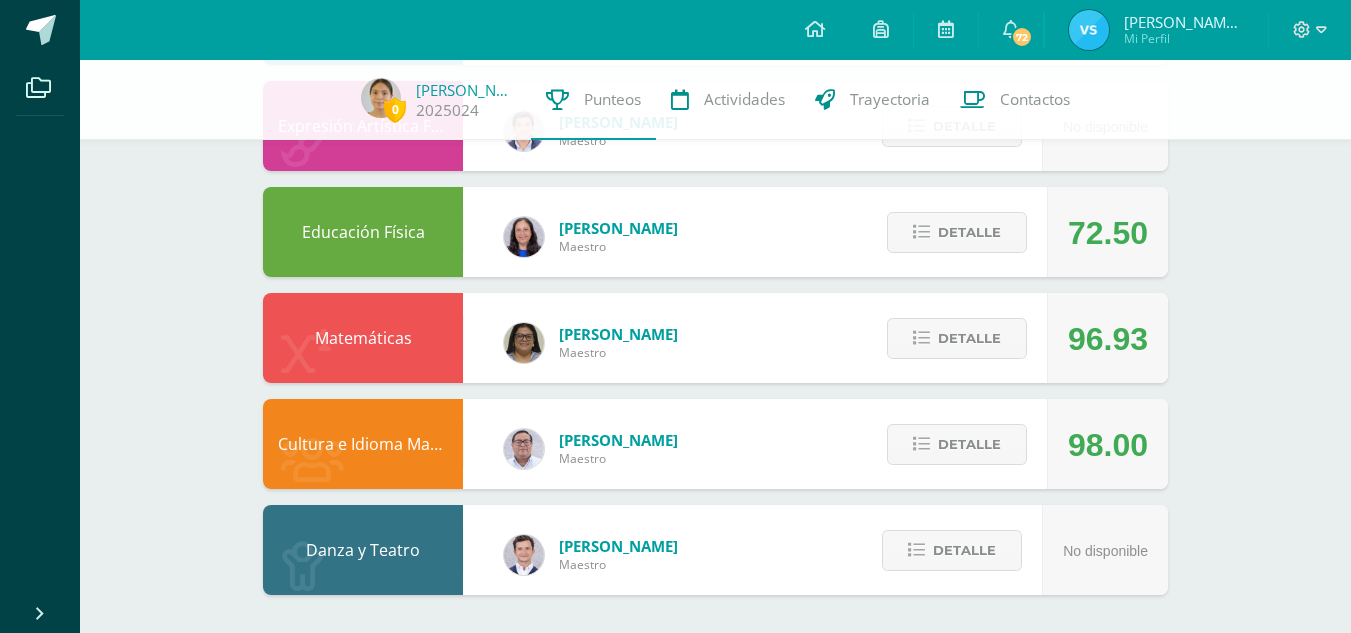 scroll, scrollTop: 2621, scrollLeft: 0, axis: vertical 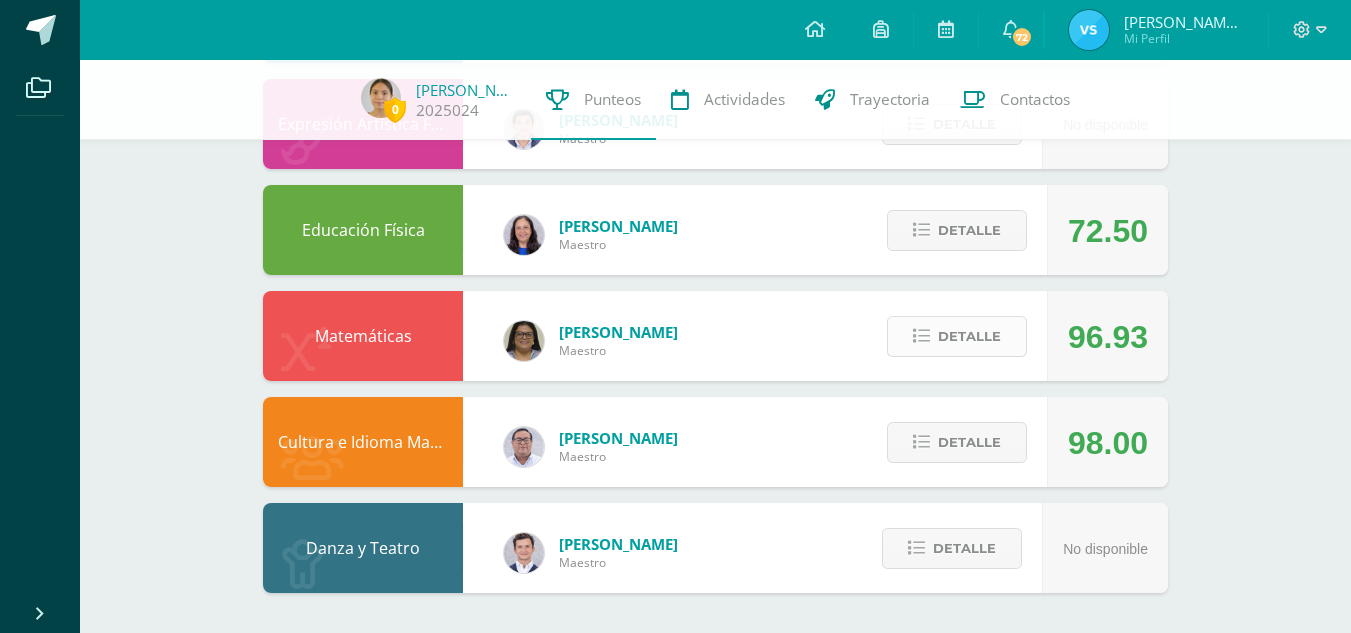 click on "Detalle" at bounding box center [969, 336] 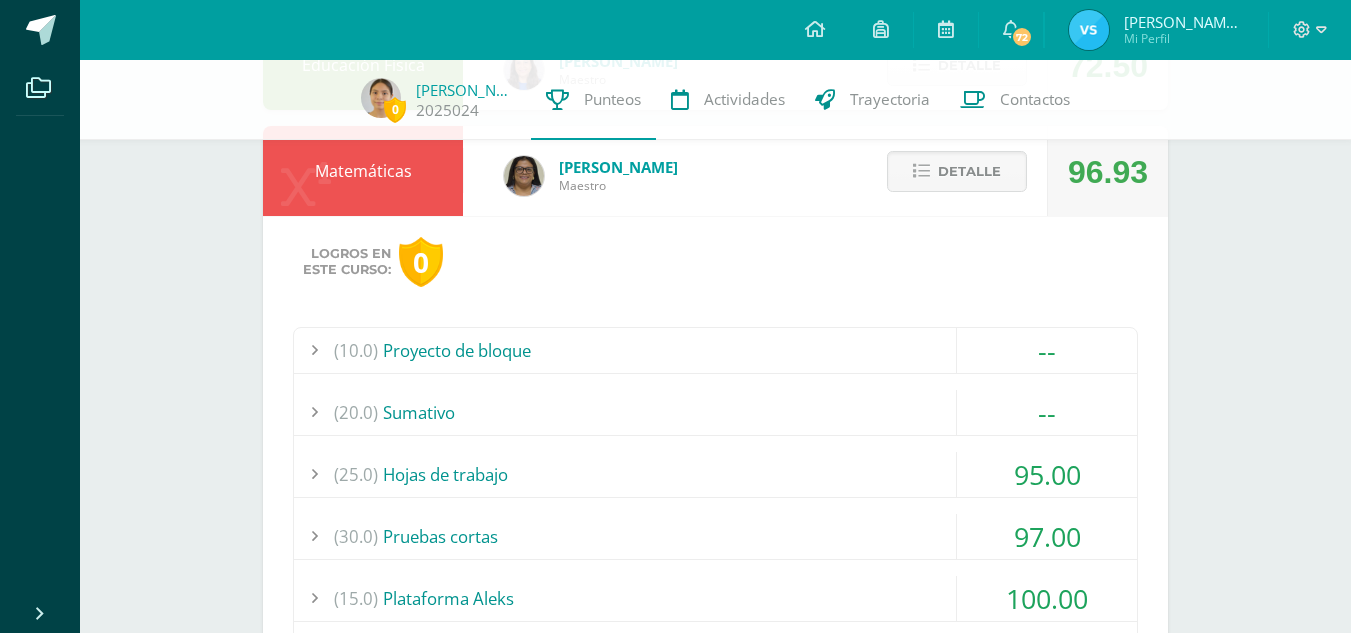 scroll, scrollTop: 2787, scrollLeft: 0, axis: vertical 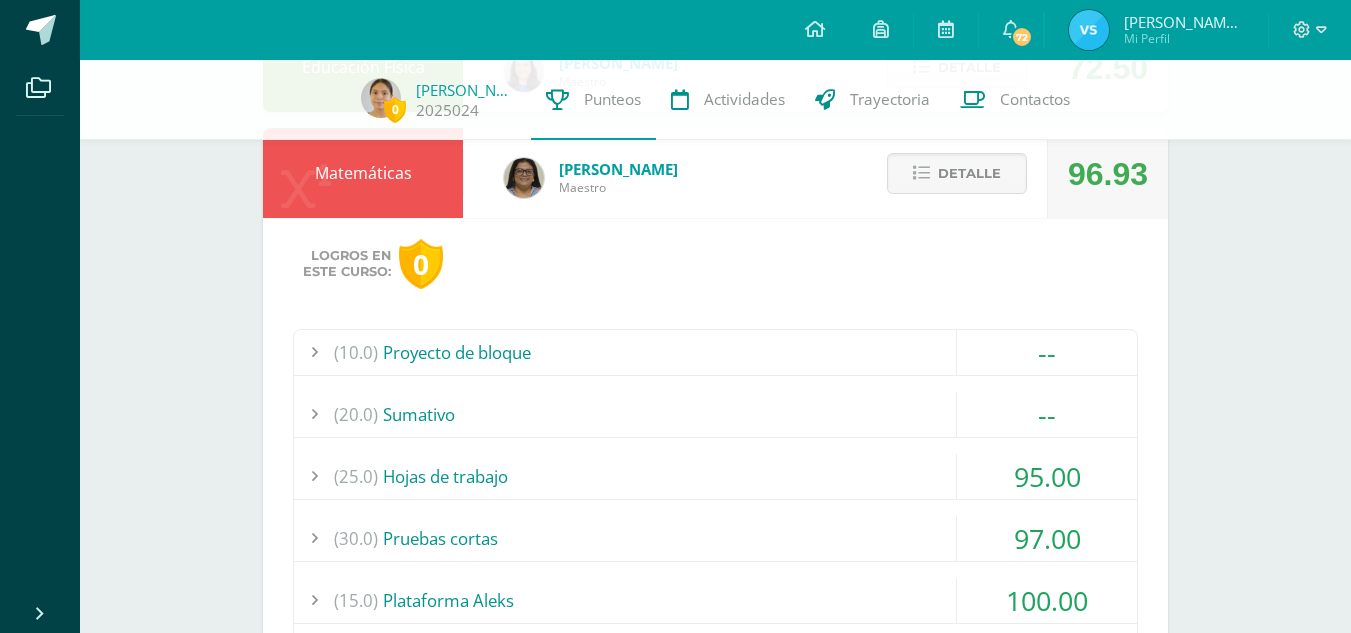 drag, startPoint x: 1155, startPoint y: 178, endPoint x: 919, endPoint y: 392, distance: 318.5781 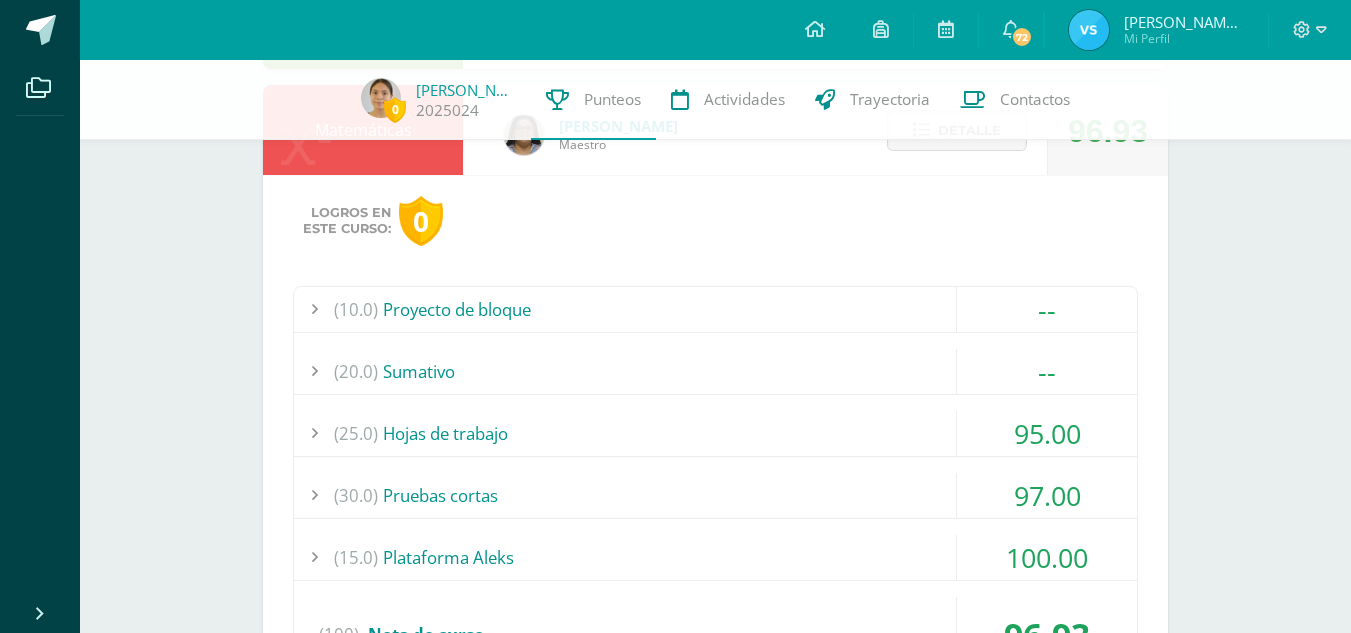 scroll, scrollTop: 2833, scrollLeft: 0, axis: vertical 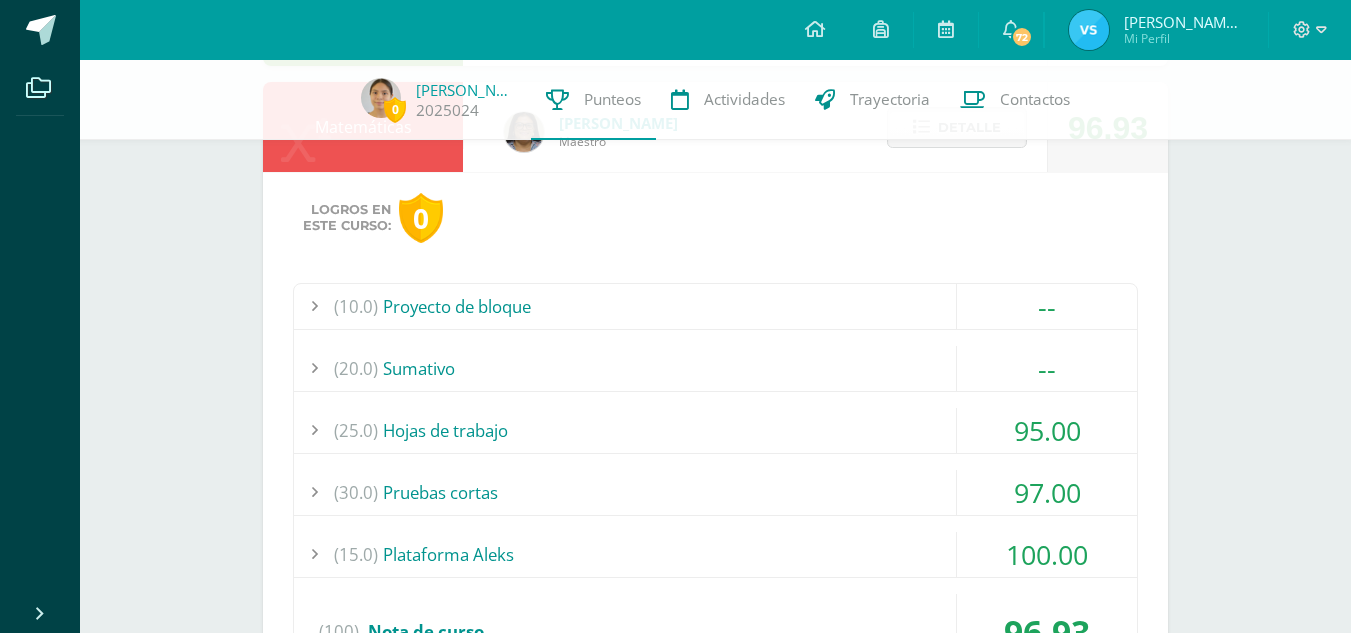 click on "Logros en
este curso:
0
(10.0)
Proyecto de bloque
--
Proyecto de III bloque" at bounding box center [715, 457] 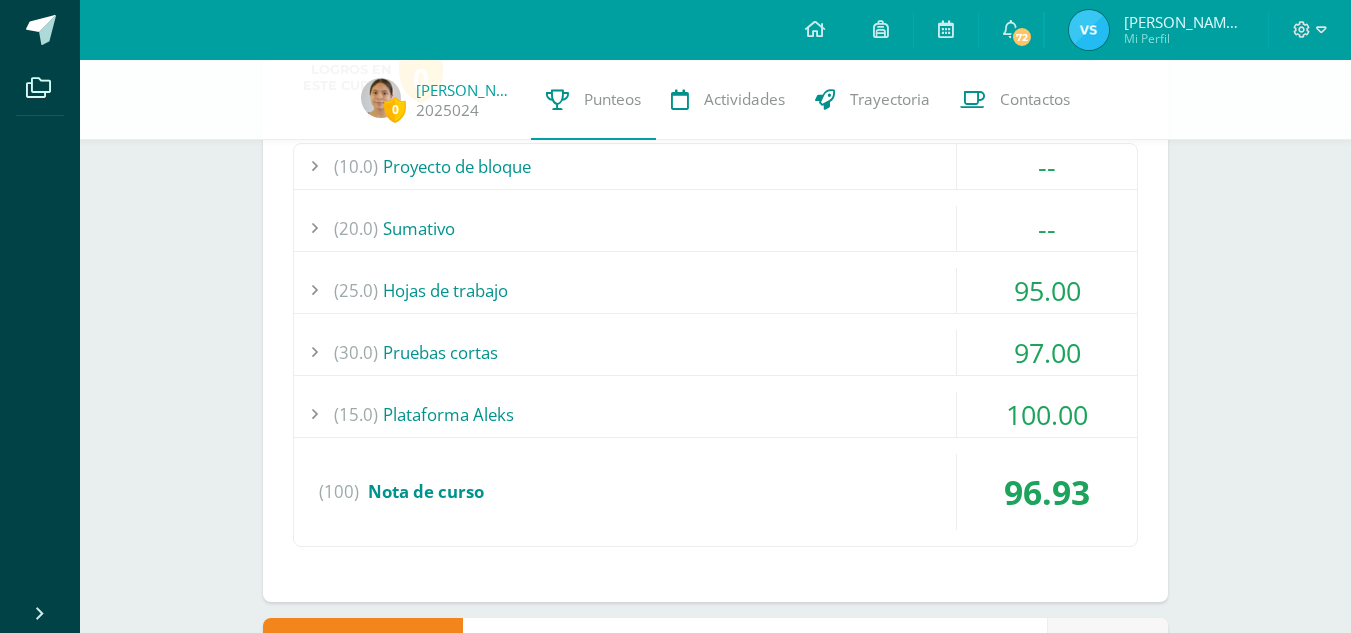 scroll, scrollTop: 3194, scrollLeft: 0, axis: vertical 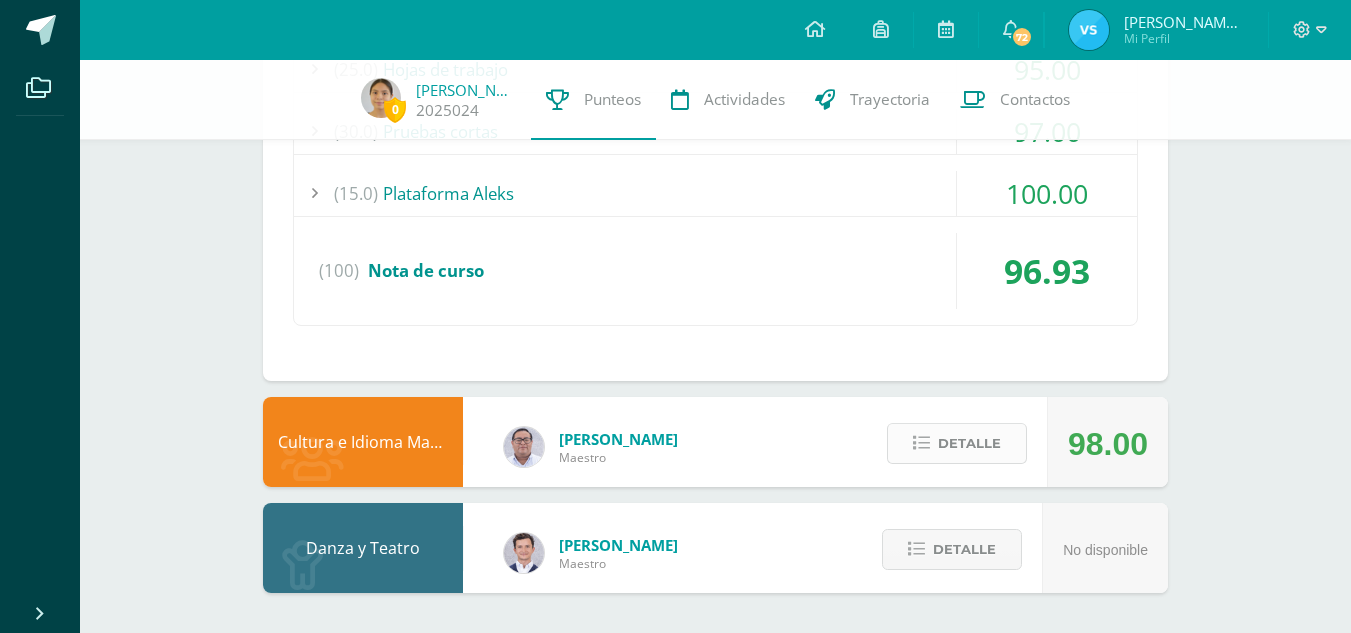 click on "Detalle" at bounding box center [969, 443] 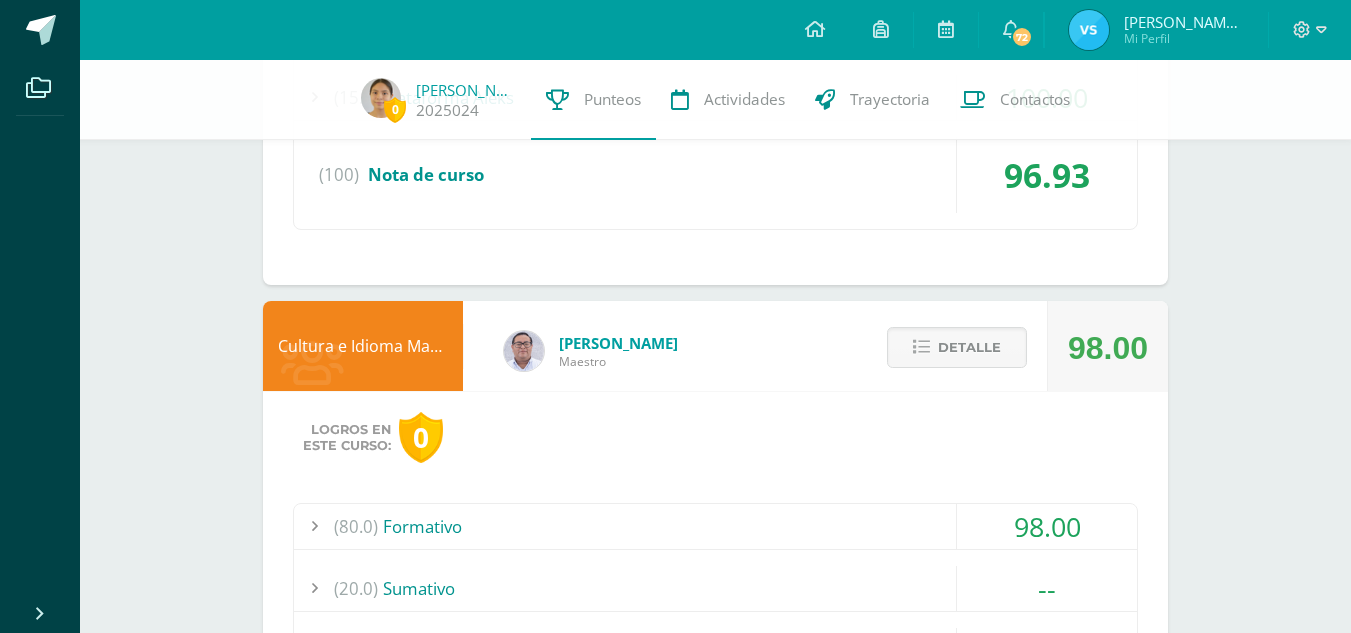 scroll, scrollTop: 3517, scrollLeft: 0, axis: vertical 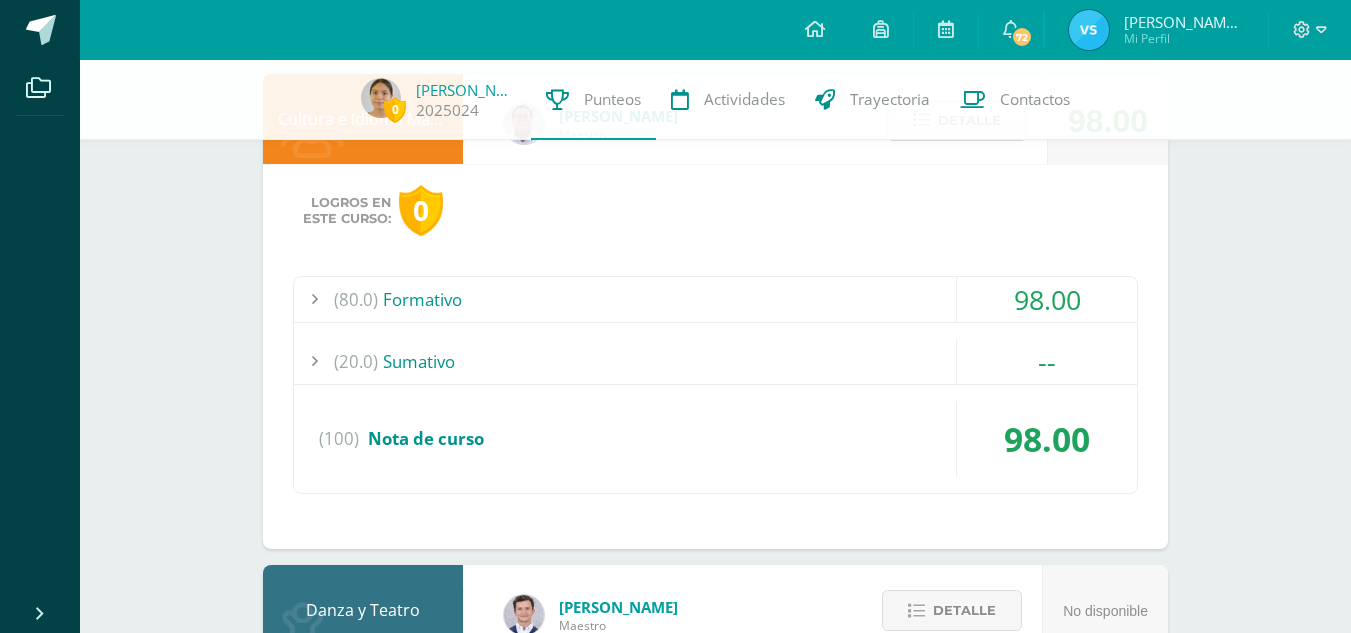 click on "(80.0)
Formativo" at bounding box center (715, 299) 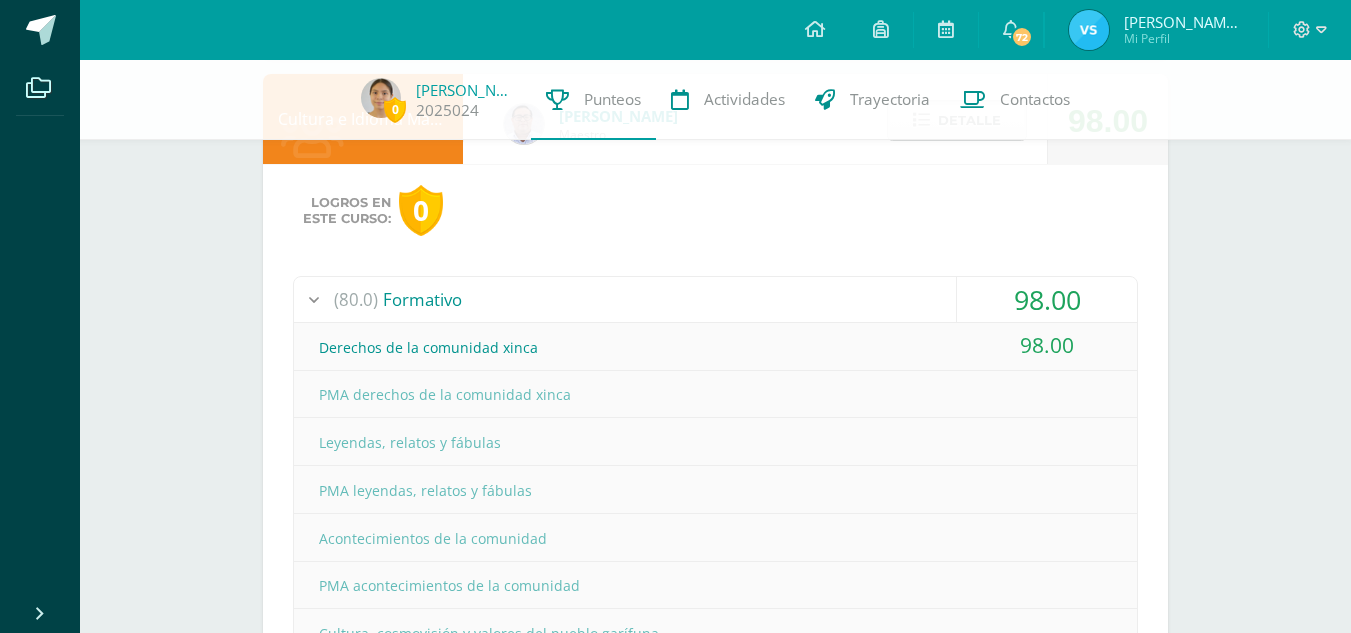 drag, startPoint x: 318, startPoint y: 342, endPoint x: 632, endPoint y: 352, distance: 314.1592 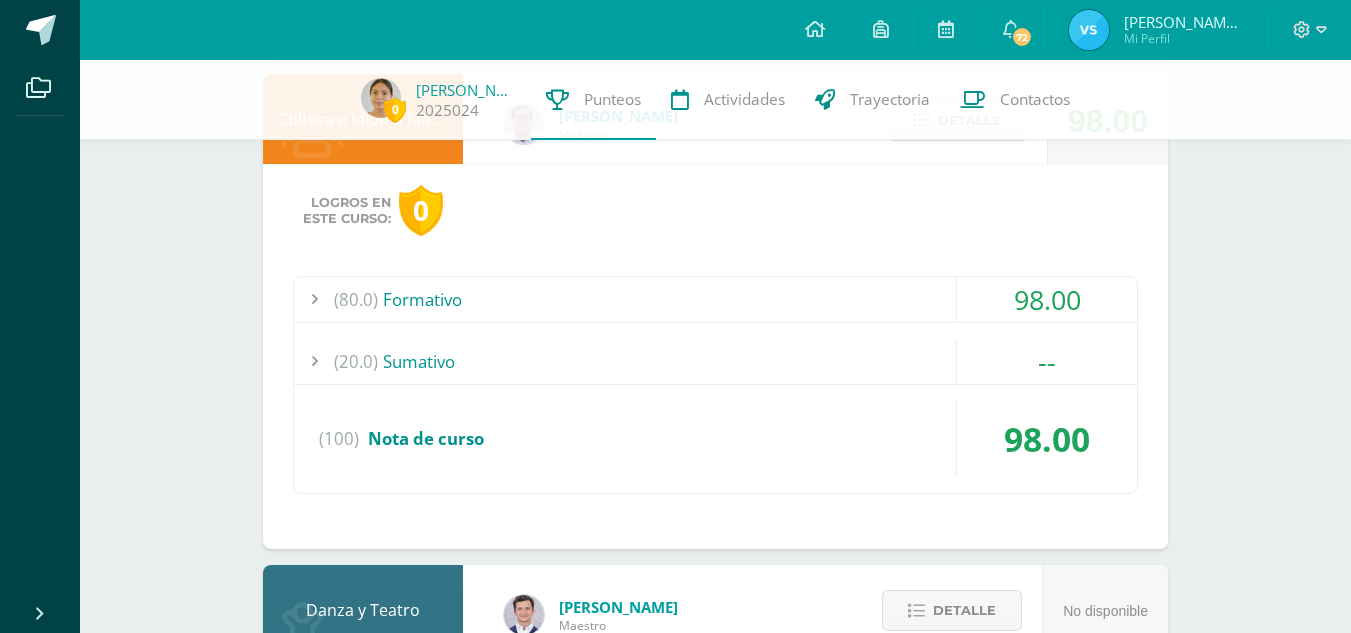 scroll, scrollTop: 3557, scrollLeft: 0, axis: vertical 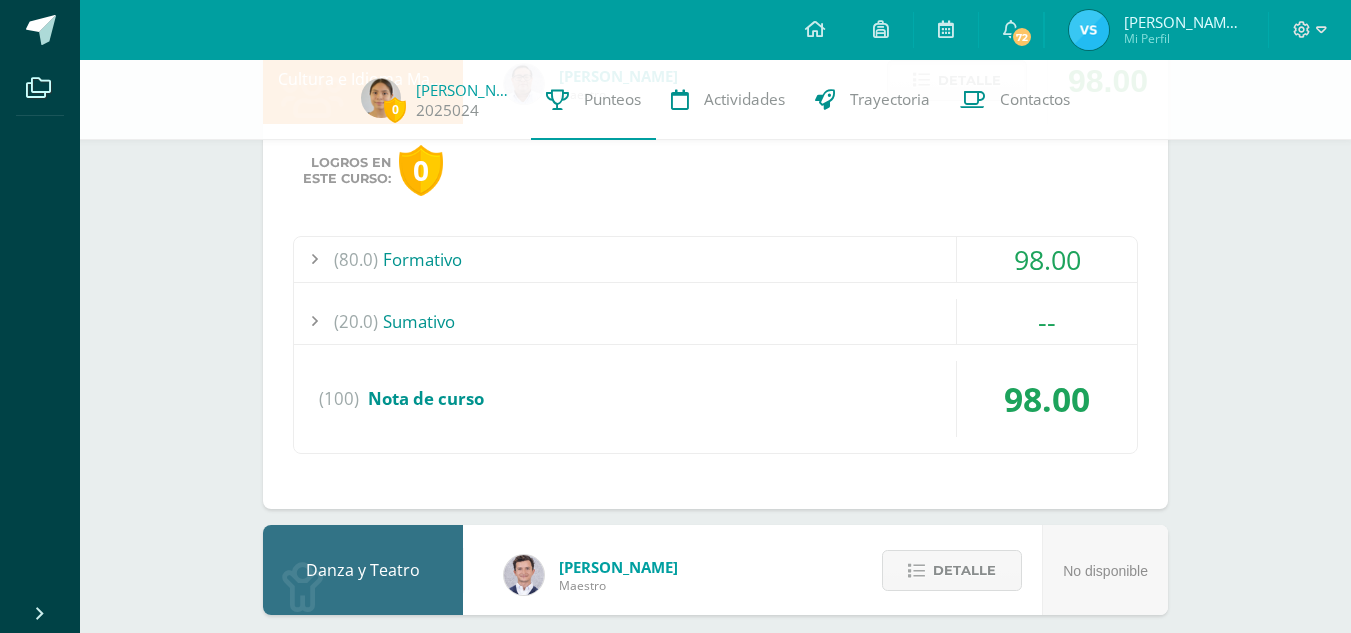 click on "(80.0)
Formativo" at bounding box center (715, 259) 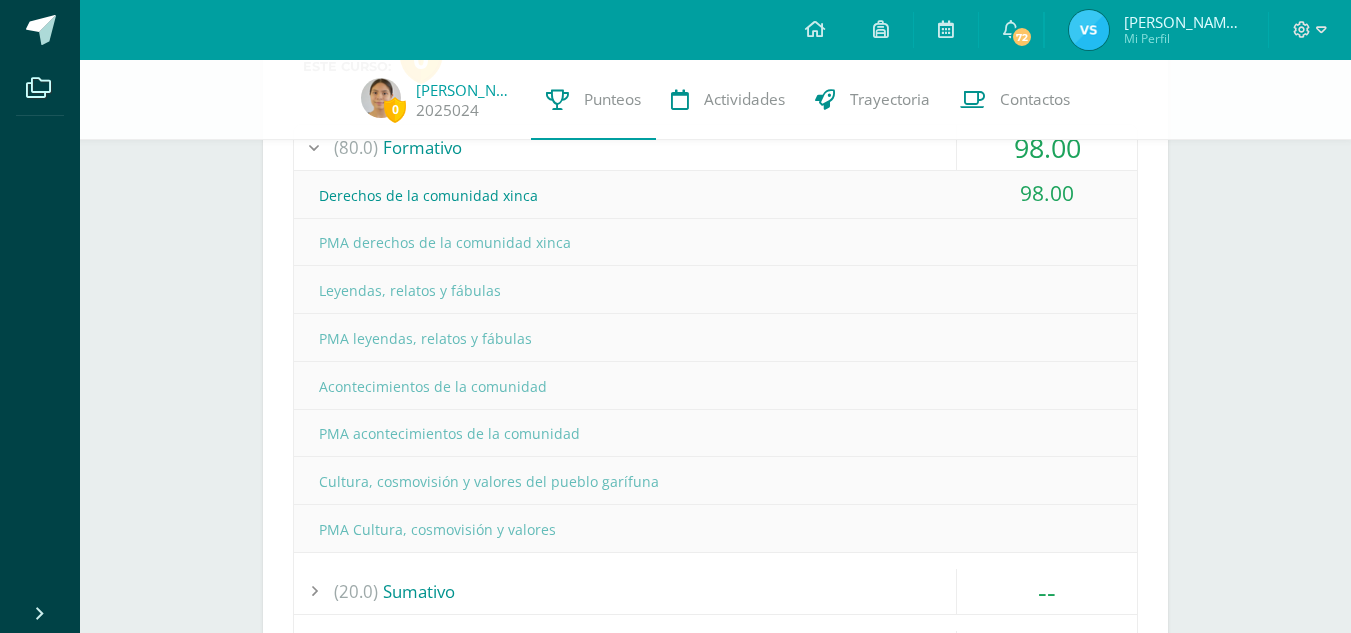 scroll, scrollTop: 3667, scrollLeft: 0, axis: vertical 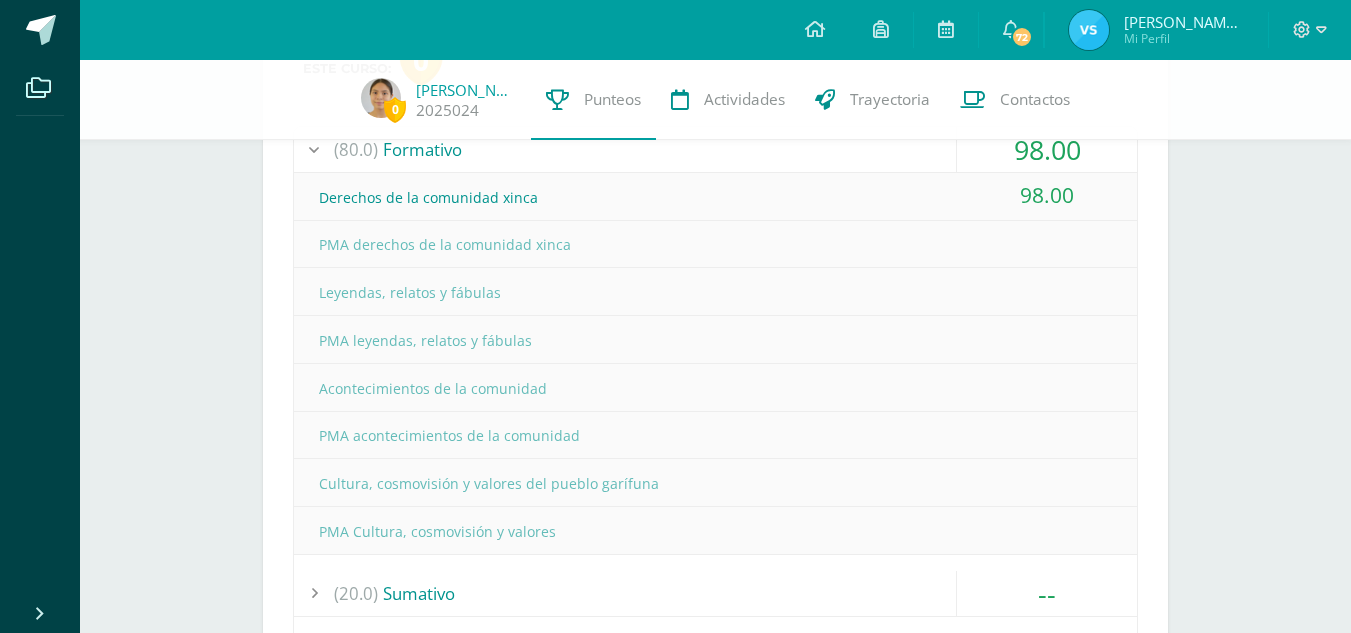 click on "Leyendas, relatos y fábulas" at bounding box center (715, 292) 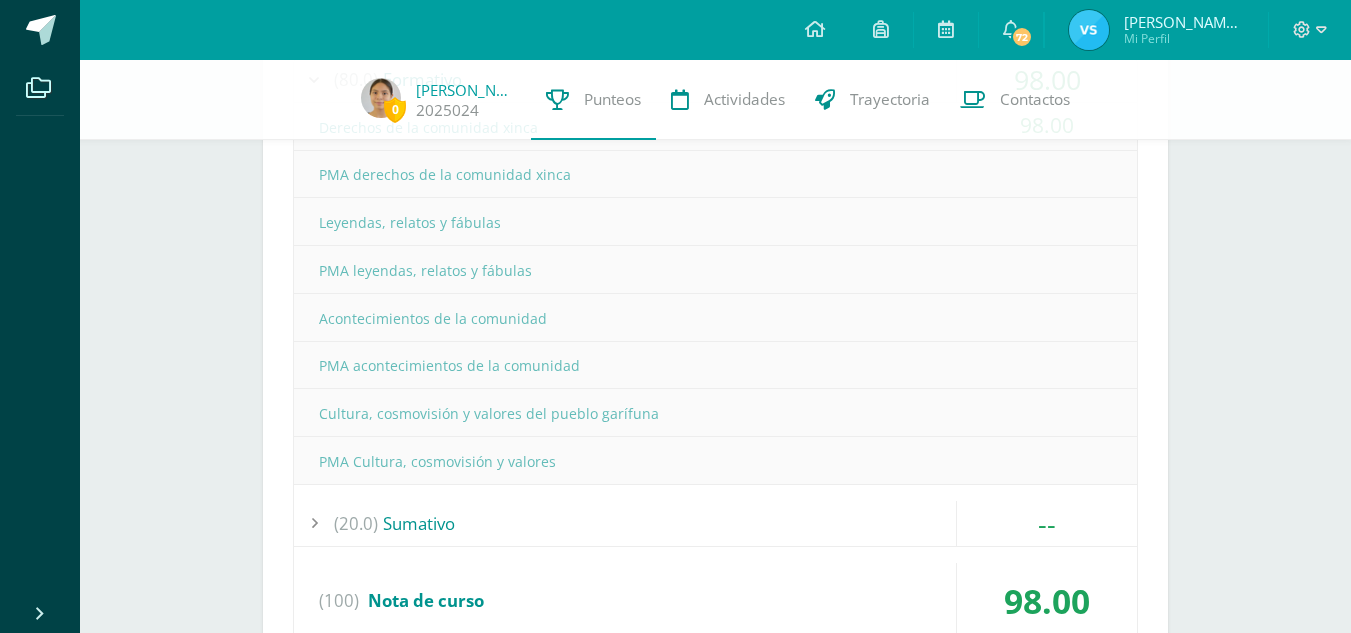 scroll, scrollTop: 3734, scrollLeft: 0, axis: vertical 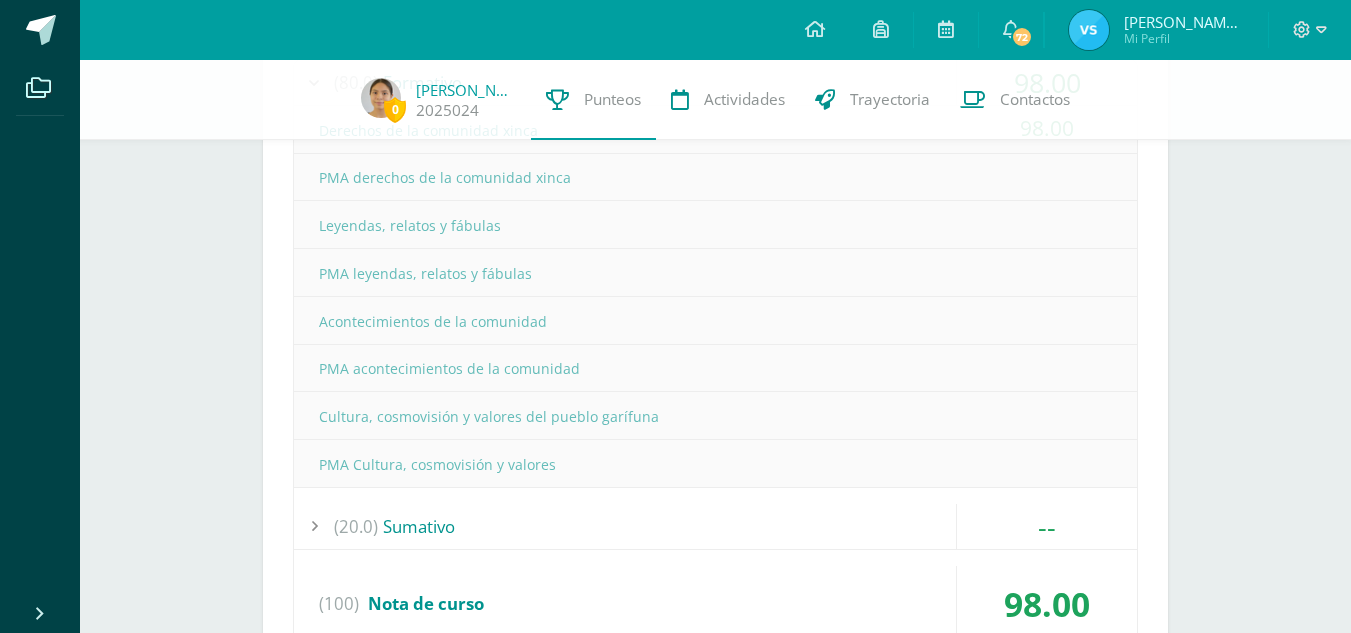 click on "PMA acontecimientos de la comunidad" at bounding box center [715, 368] 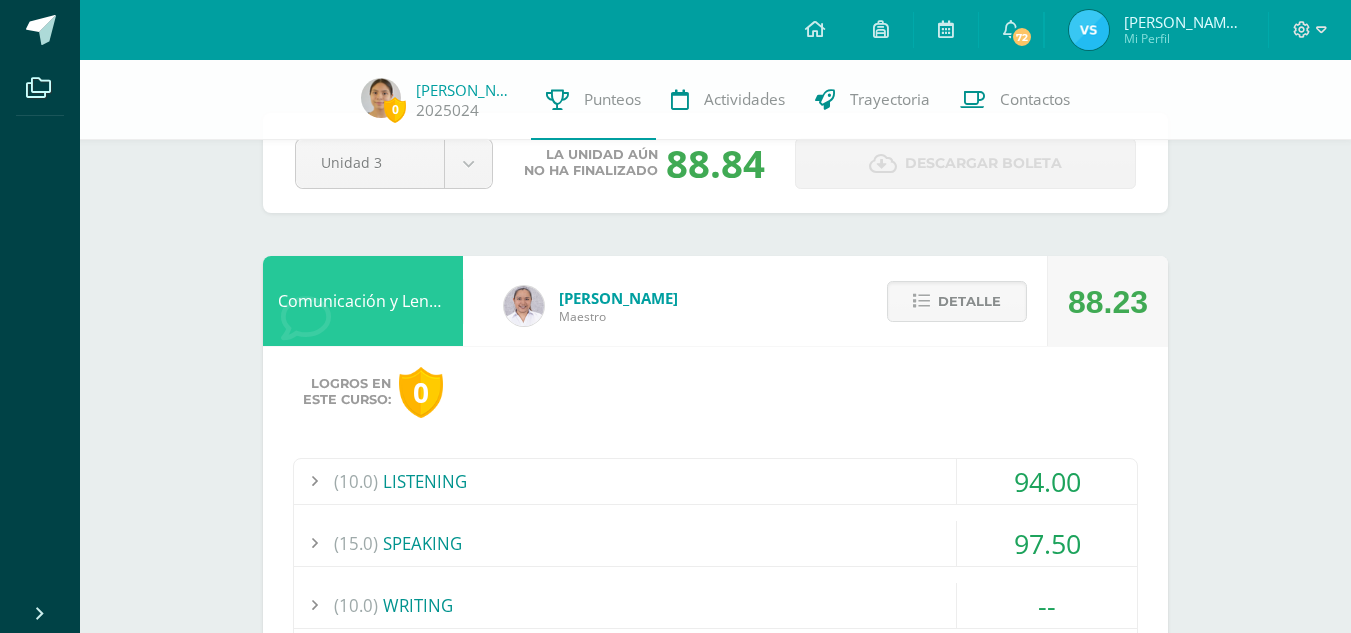 scroll, scrollTop: 0, scrollLeft: 0, axis: both 